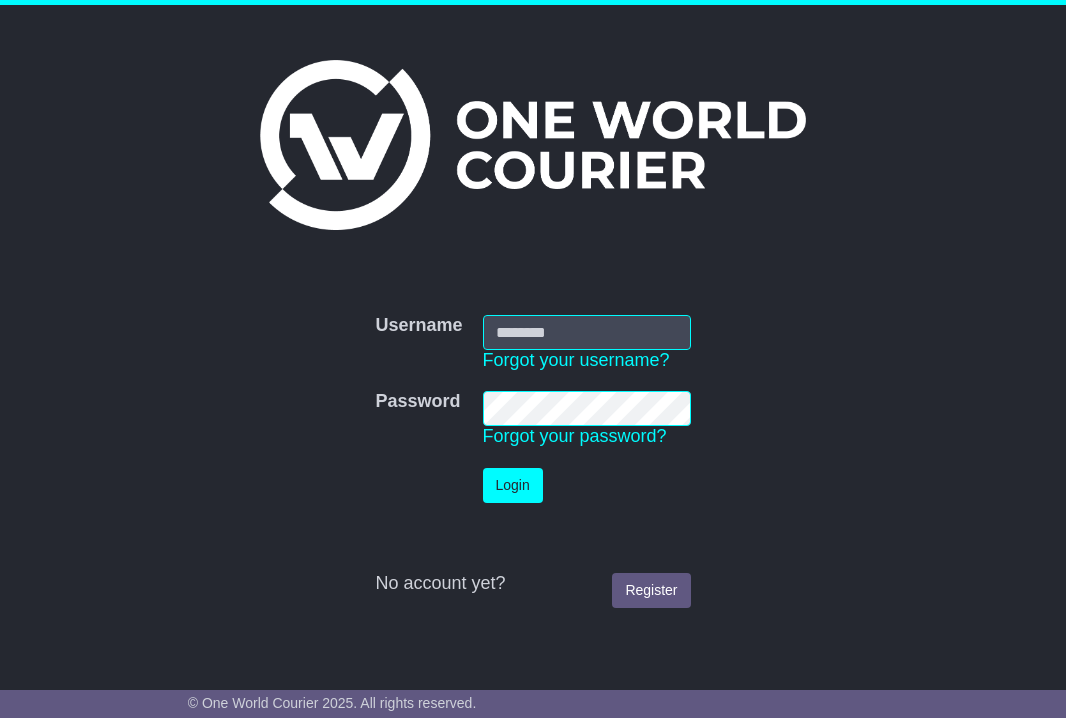 scroll, scrollTop: 0, scrollLeft: 0, axis: both 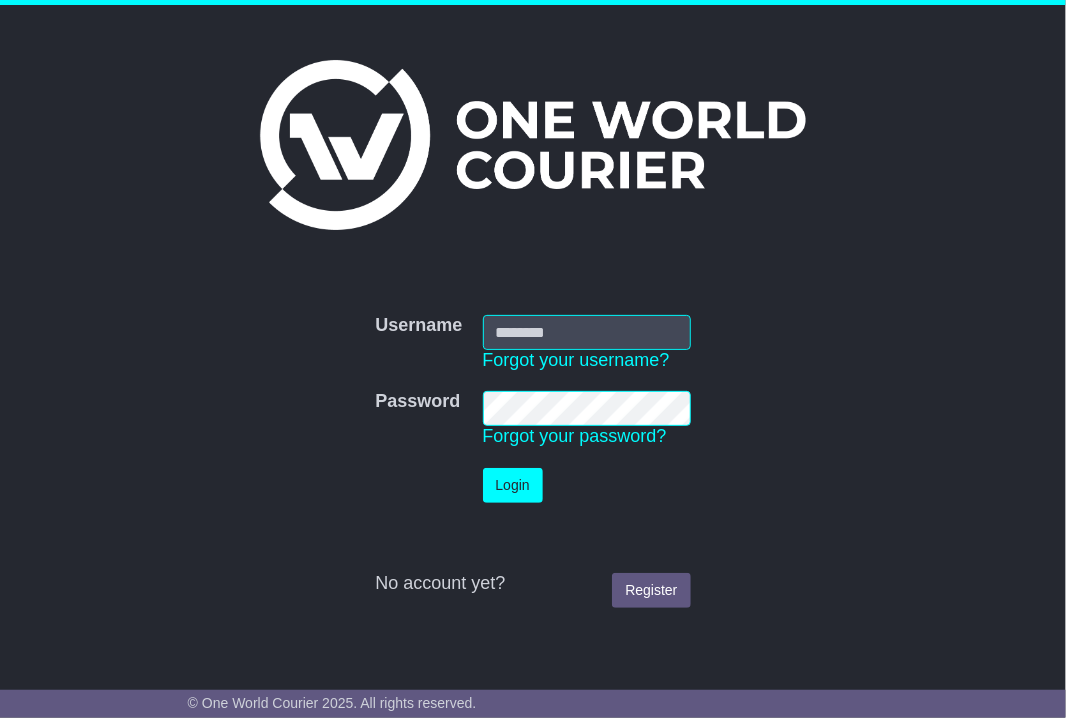 type on "**********" 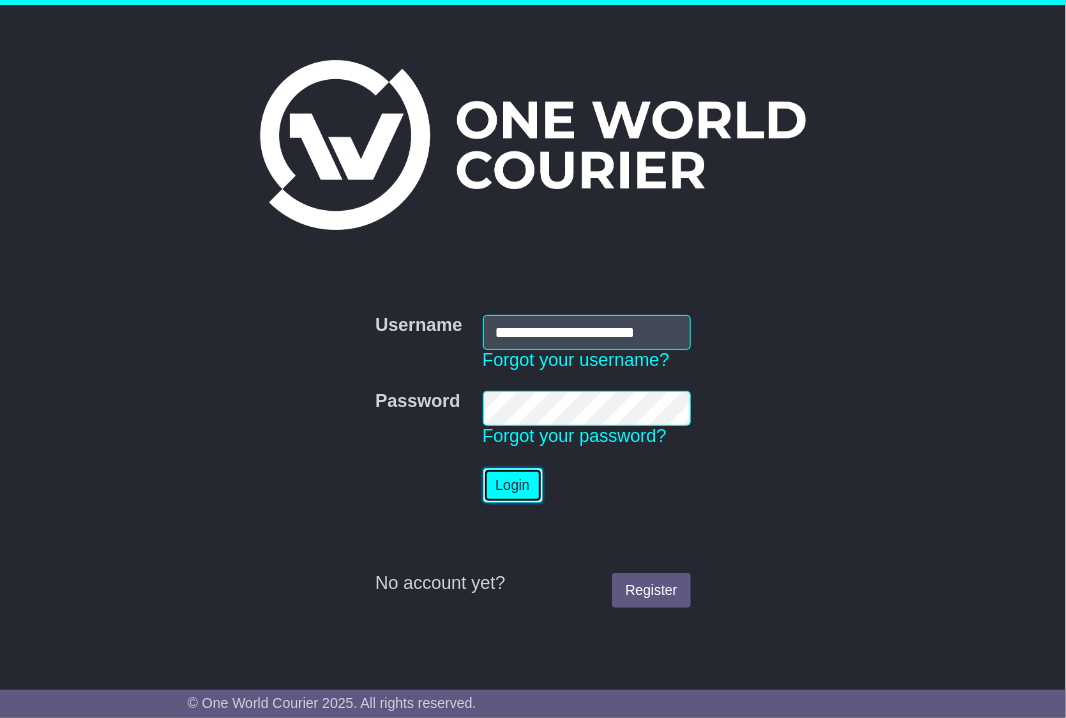 click on "Login" at bounding box center [513, 485] 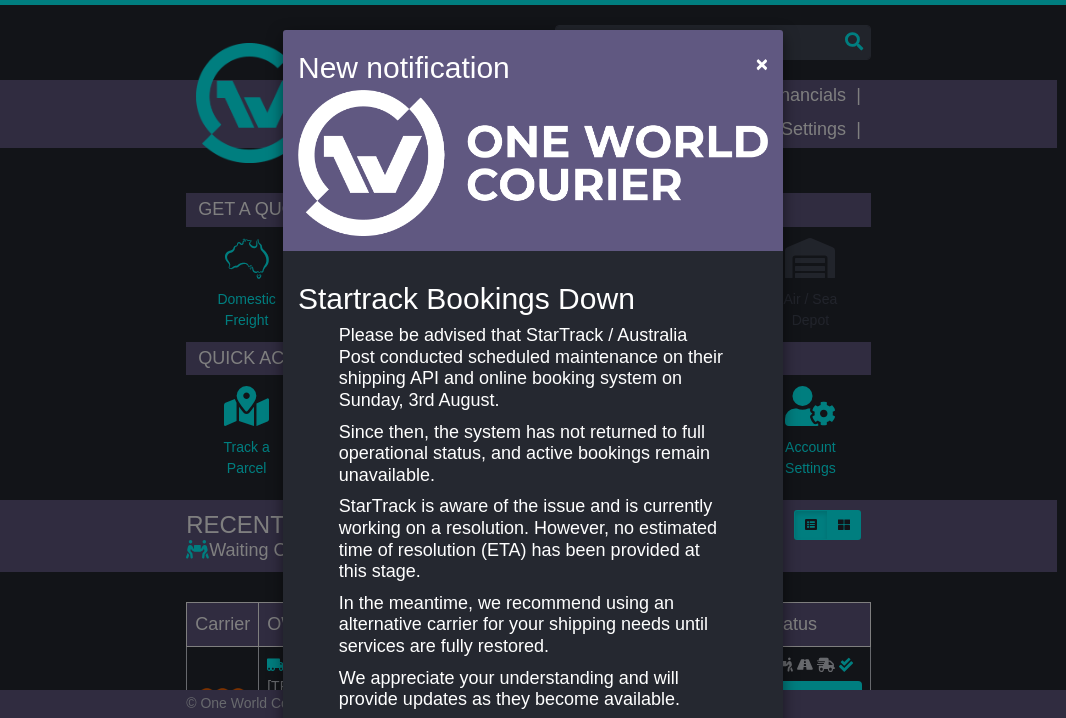 scroll, scrollTop: 0, scrollLeft: 0, axis: both 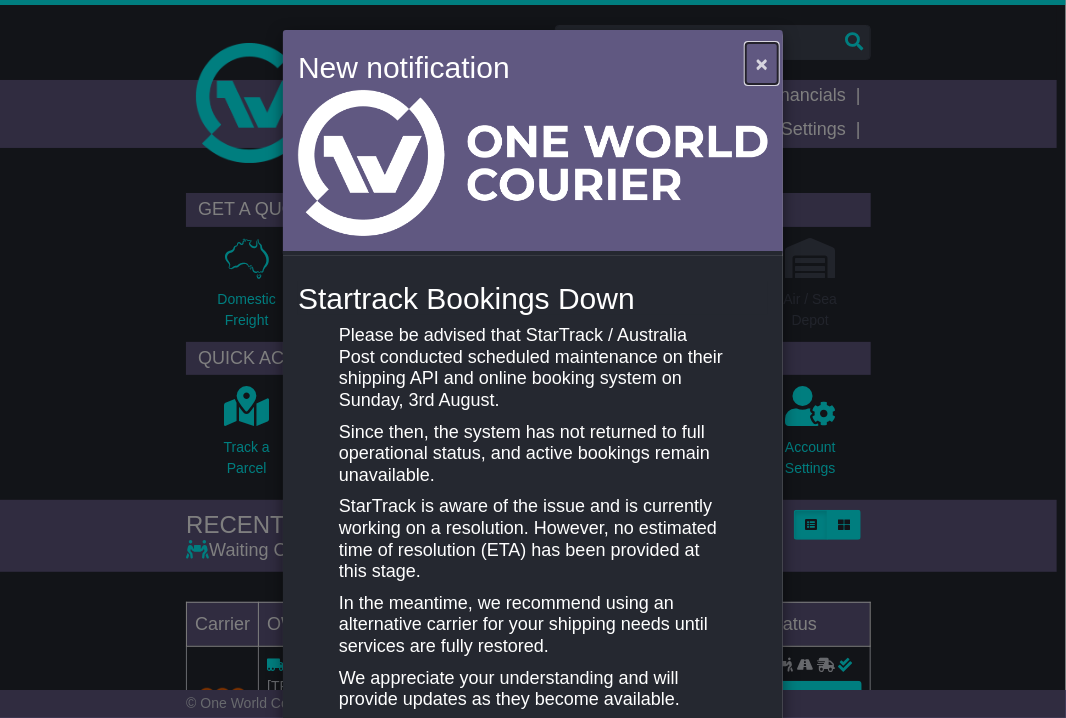 click on "×" at bounding box center [762, 63] 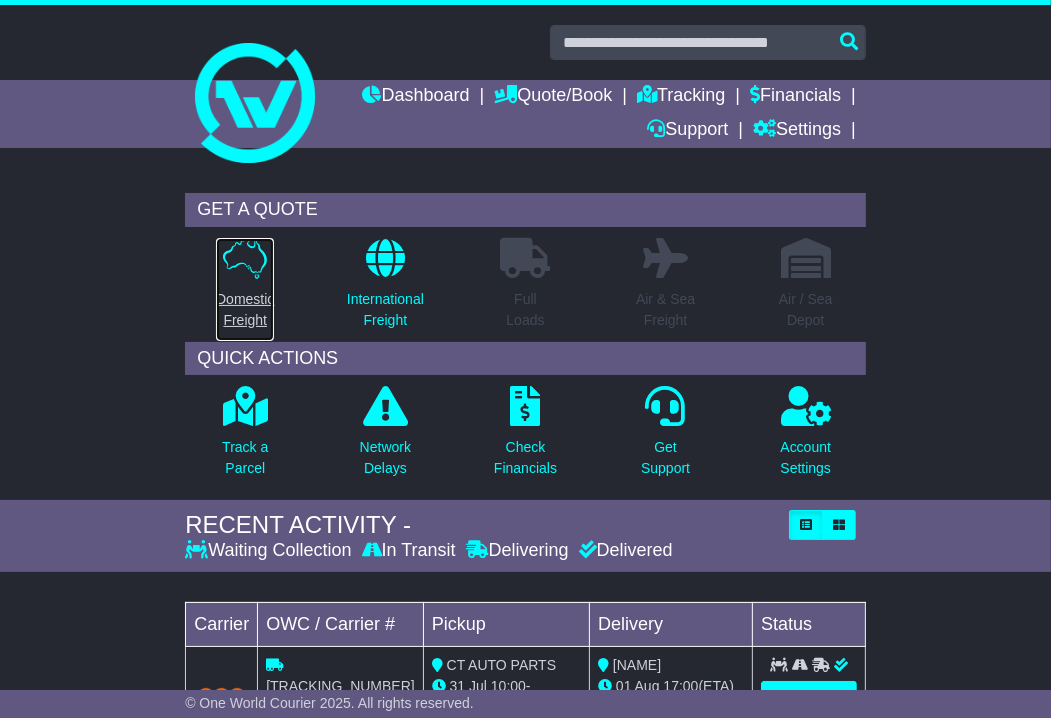 click on "Domestic Freight" at bounding box center (245, 310) 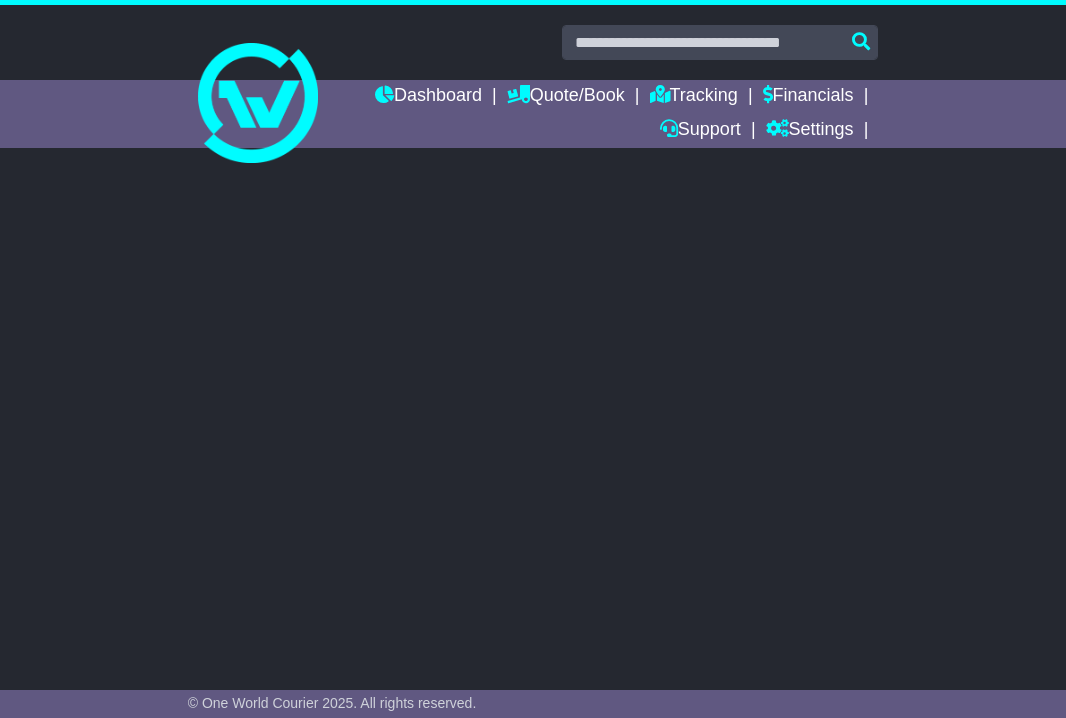 scroll, scrollTop: 0, scrollLeft: 0, axis: both 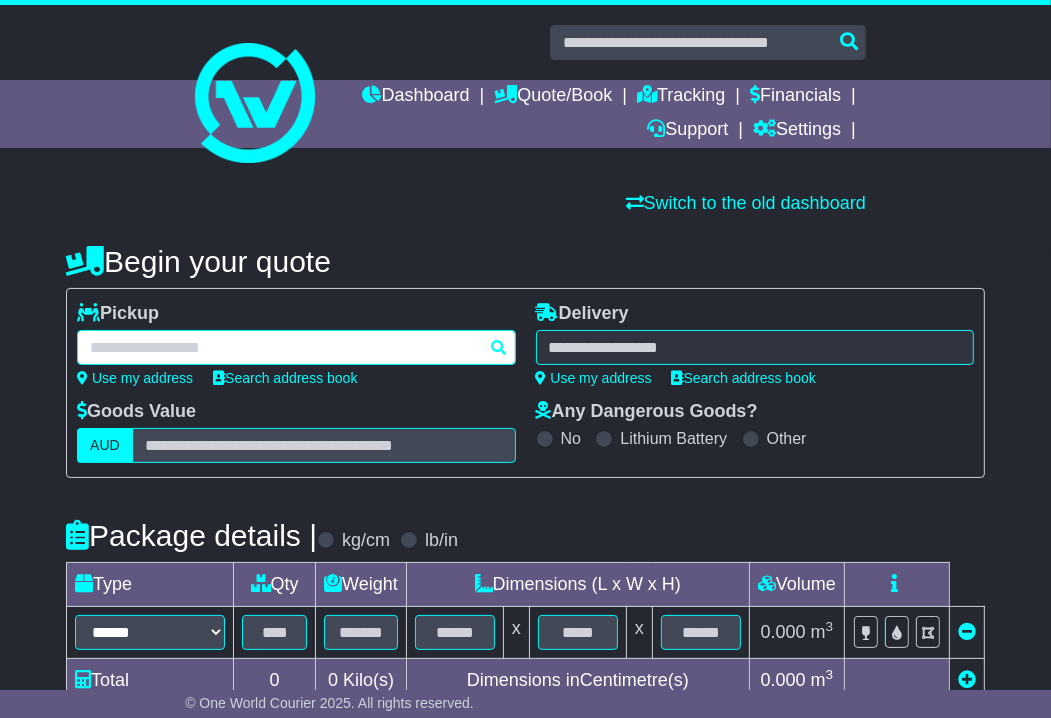 click at bounding box center (296, 347) 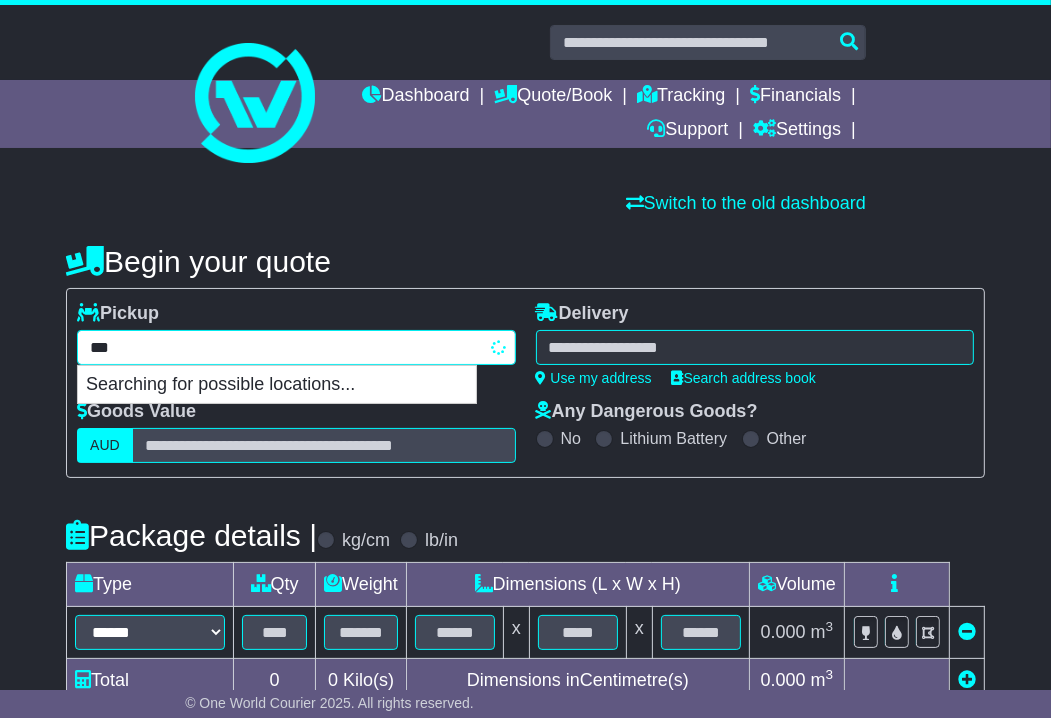 type on "****" 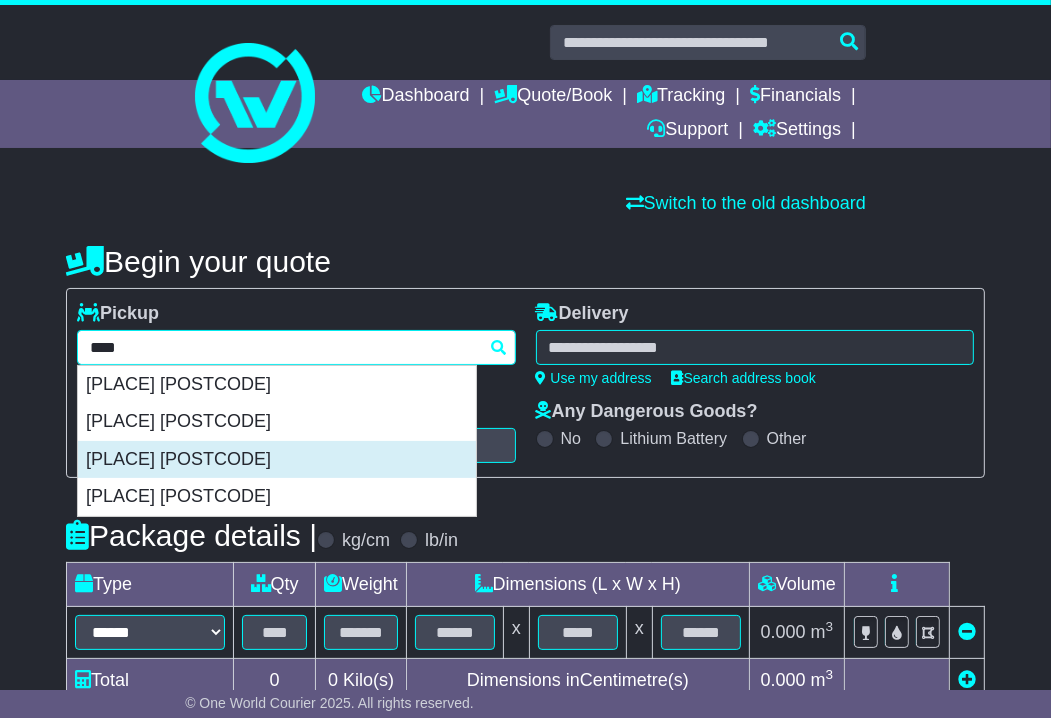 click on "[PLACE] [POSTCODE]" at bounding box center [277, 460] 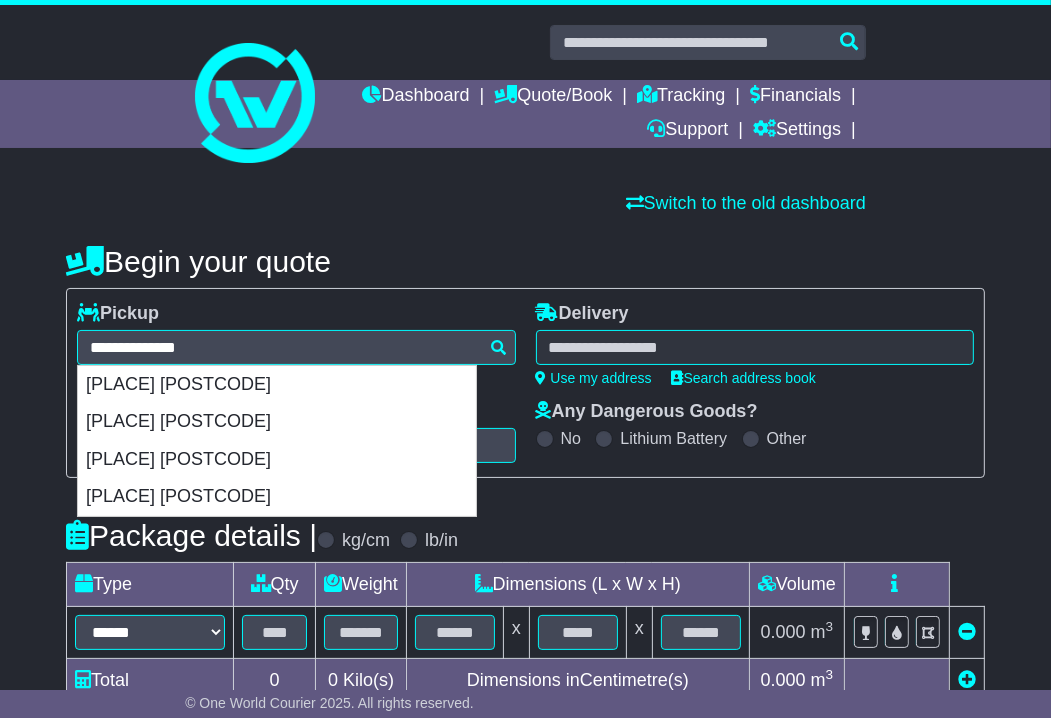 type on "**********" 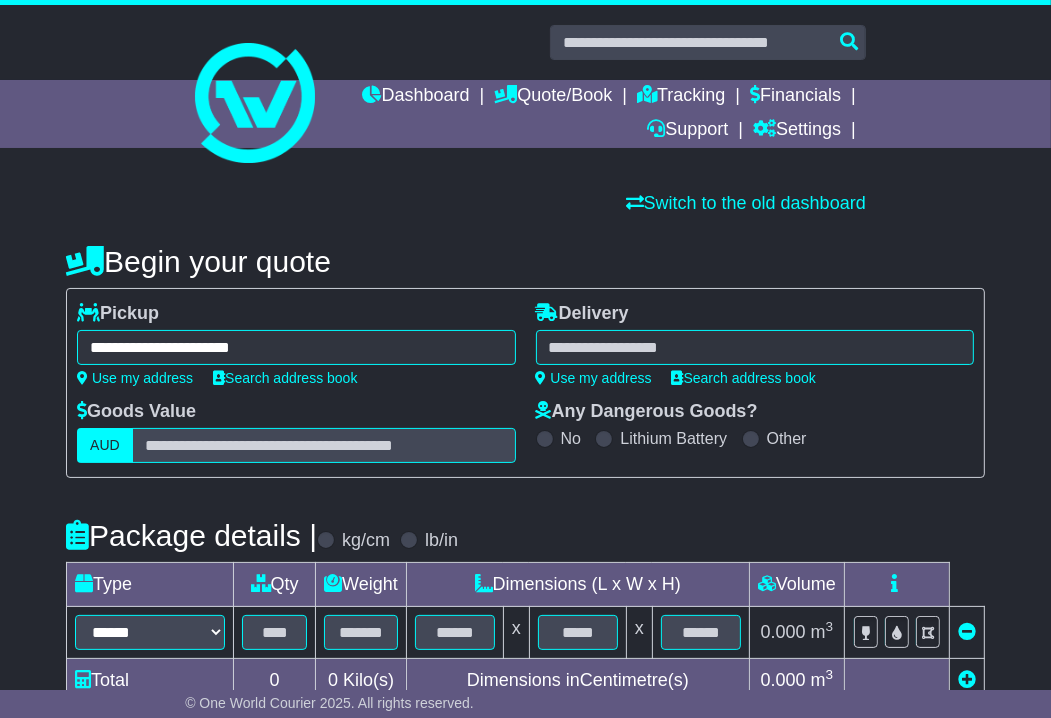 click at bounding box center [755, 347] 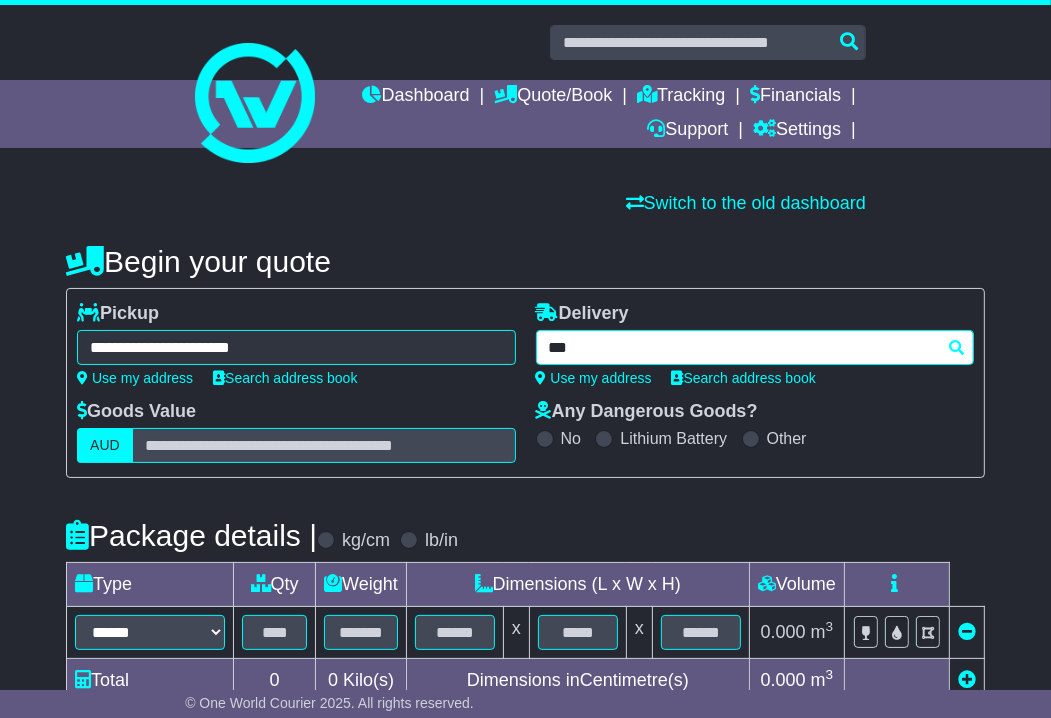 type on "****" 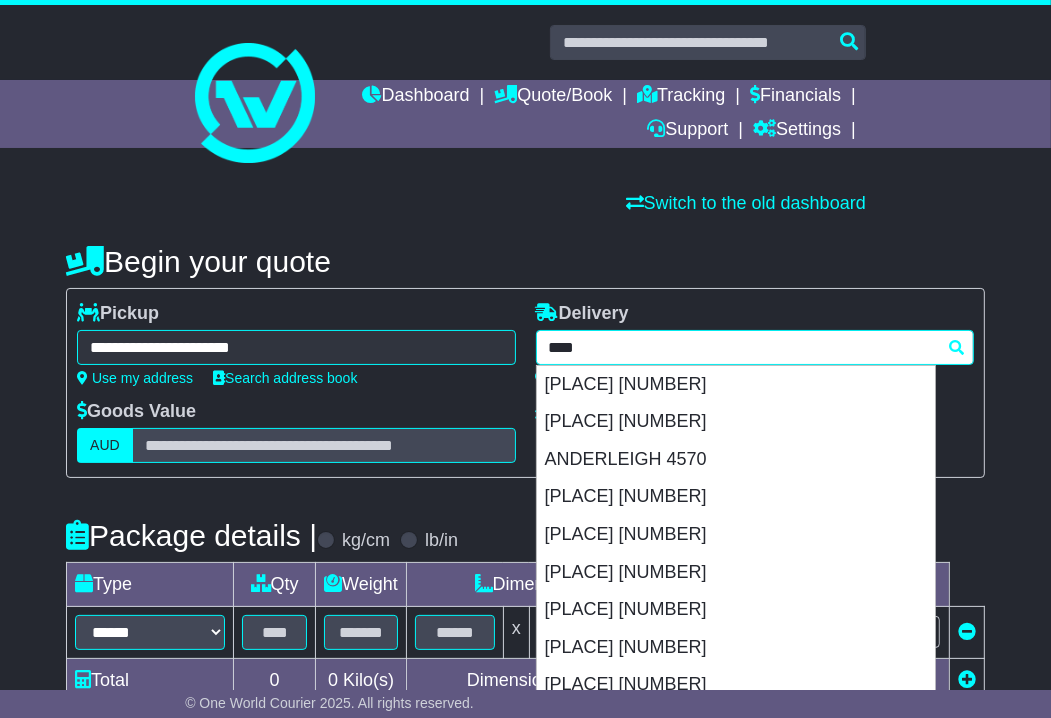 scroll, scrollTop: 200, scrollLeft: 0, axis: vertical 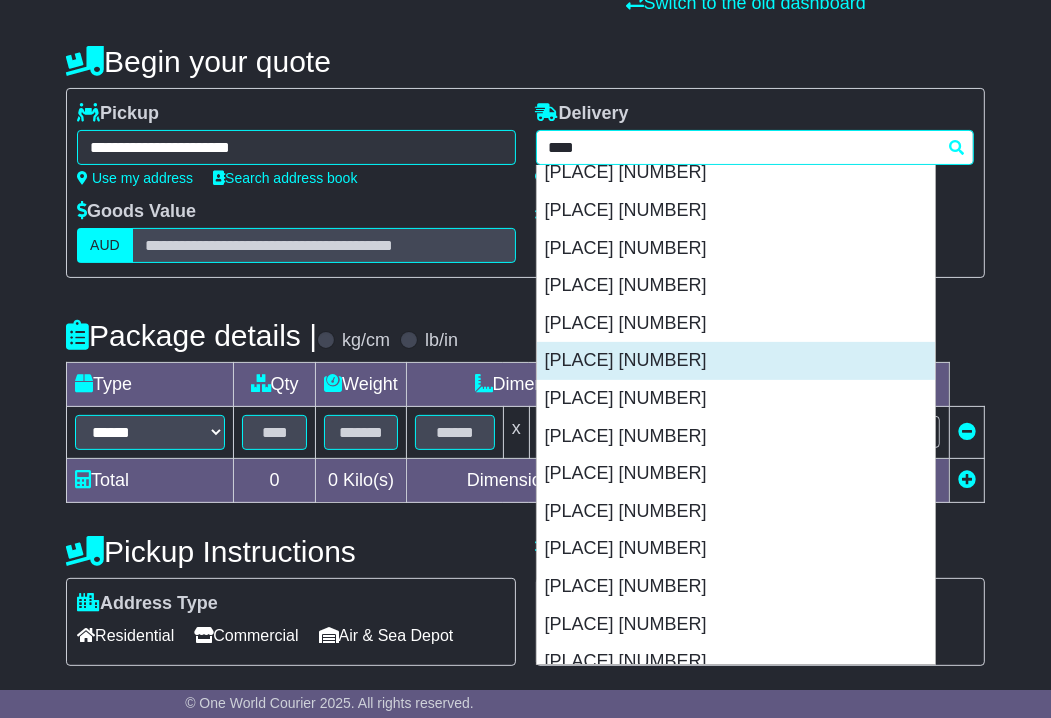 click on "[PLACE] [NUMBER]" at bounding box center [736, 361] 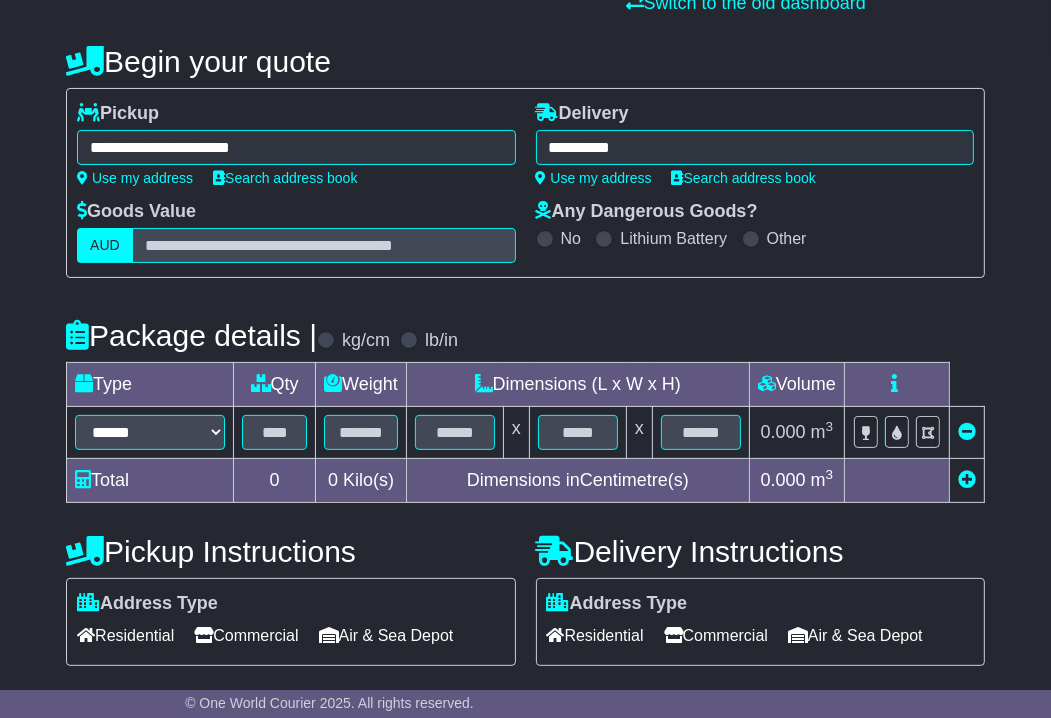 type on "**********" 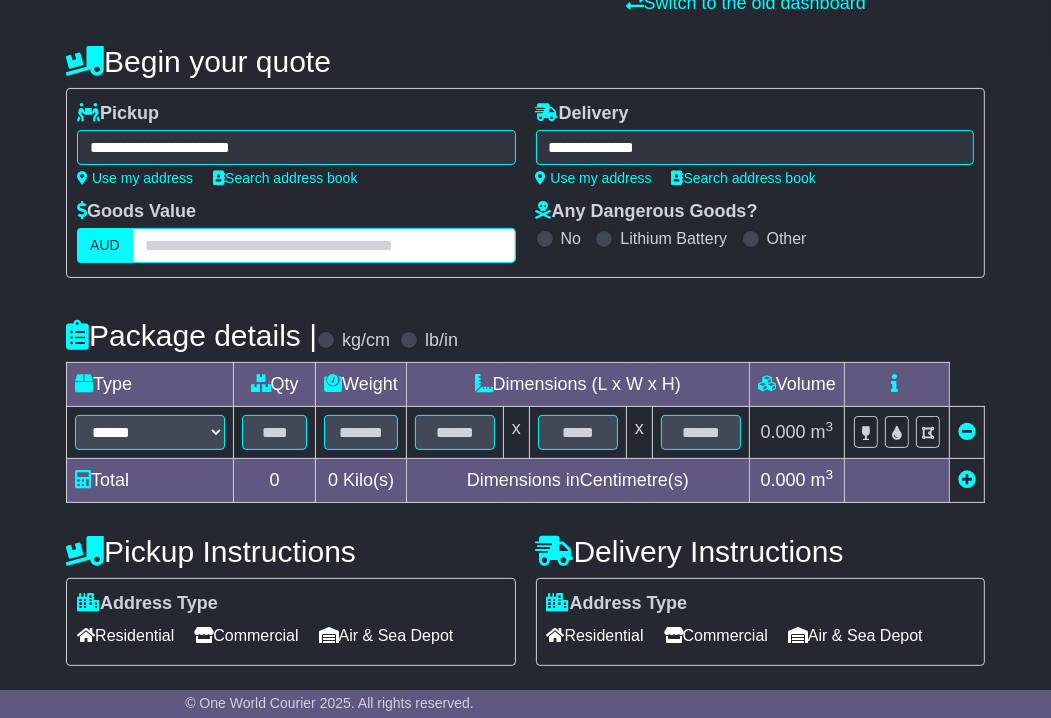drag, startPoint x: 212, startPoint y: 249, endPoint x: 201, endPoint y: 247, distance: 11.18034 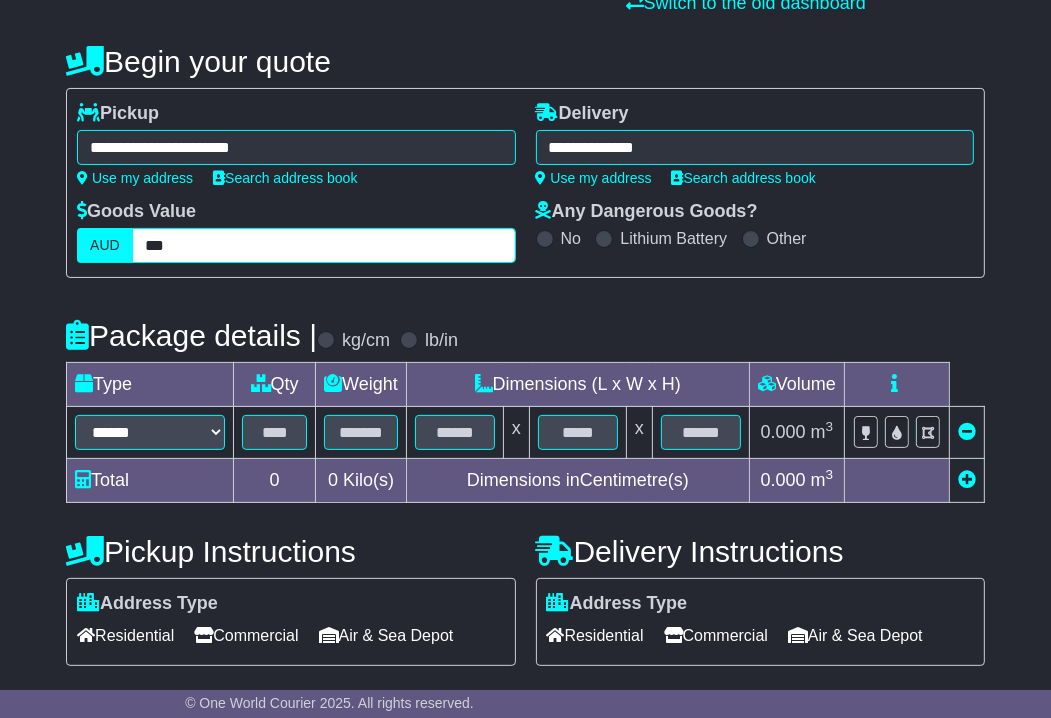 type on "***" 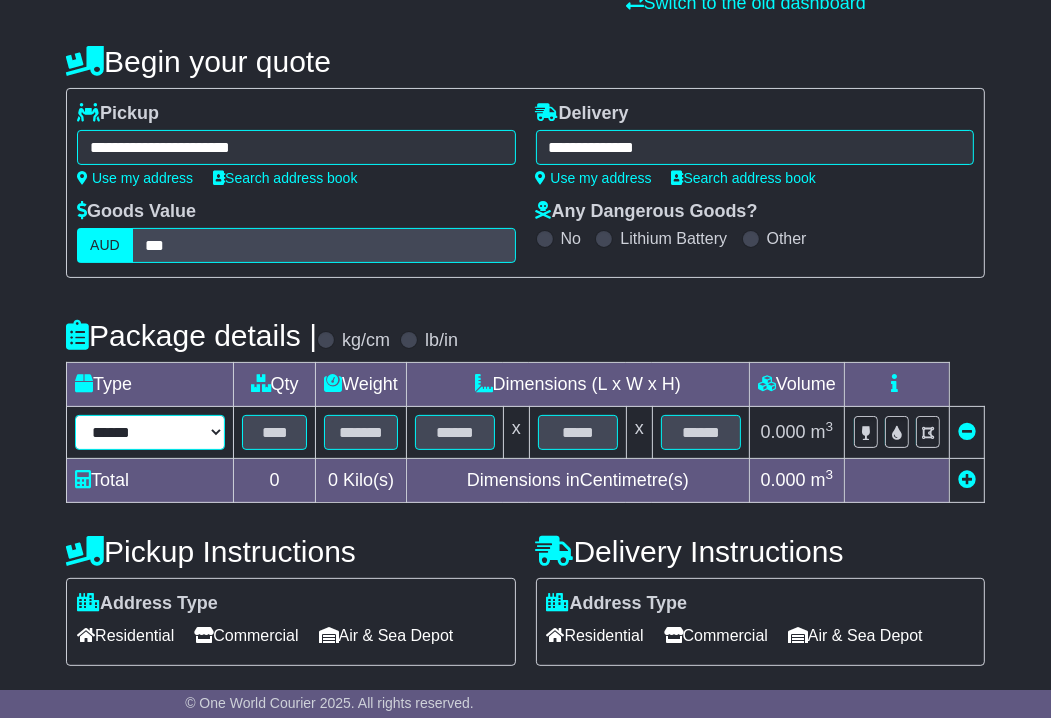 click on "****** ****** *** ******** ***** **** **** ****** *** *******" at bounding box center (150, 432) 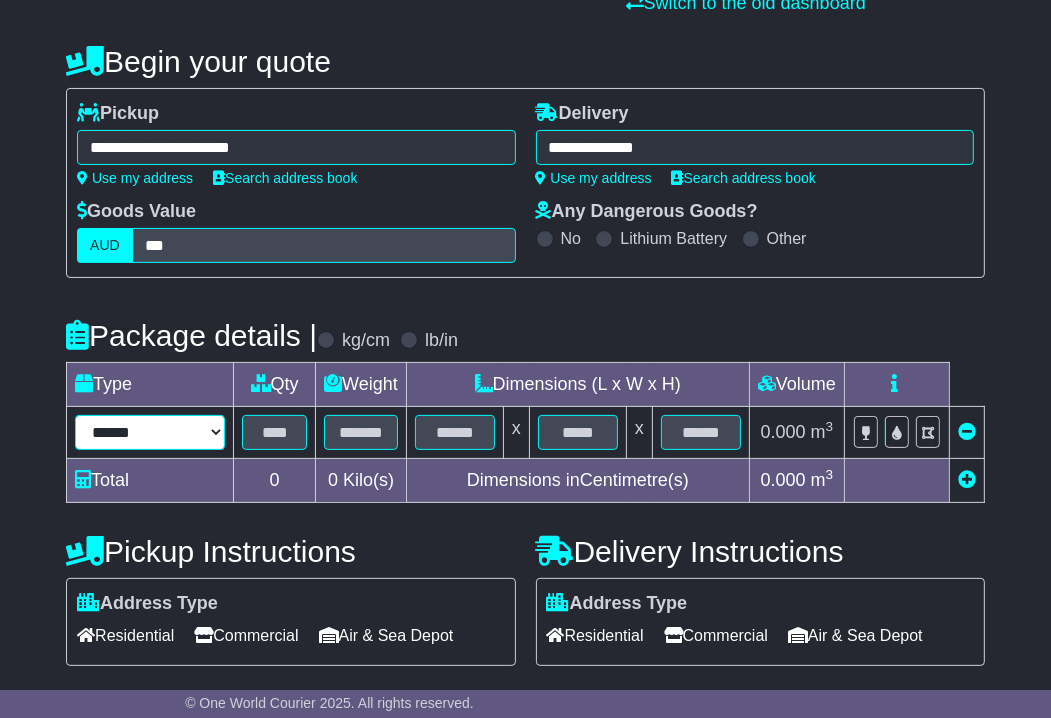 select on "***" 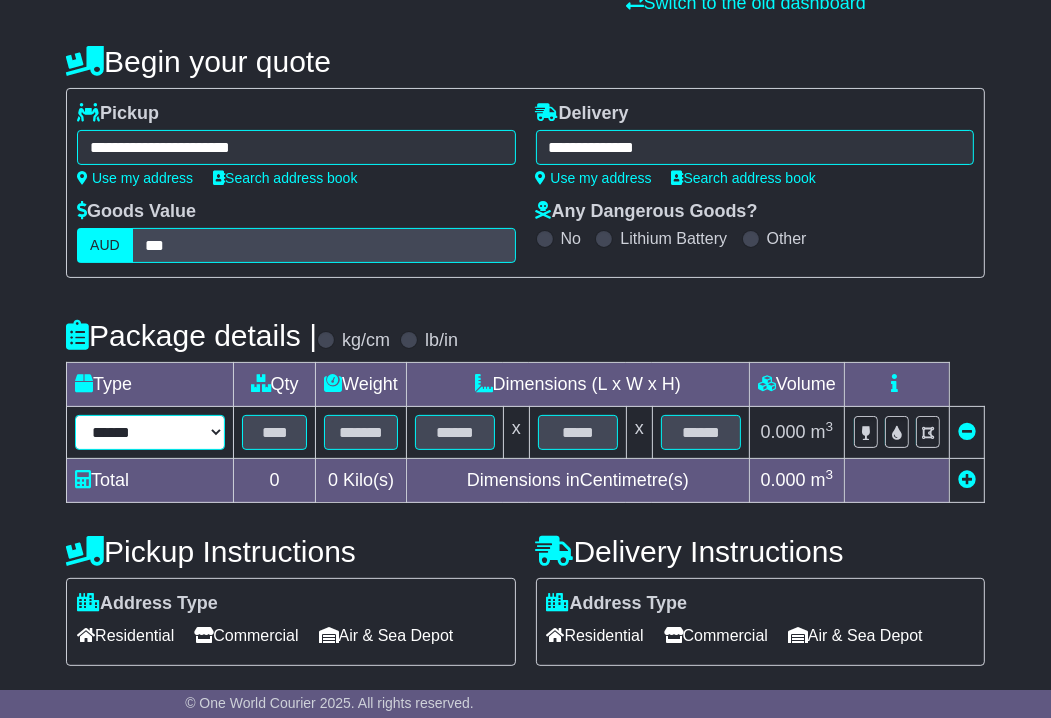 click on "****** ****** *** ******** ***** **** **** ****** *** *******" at bounding box center (150, 432) 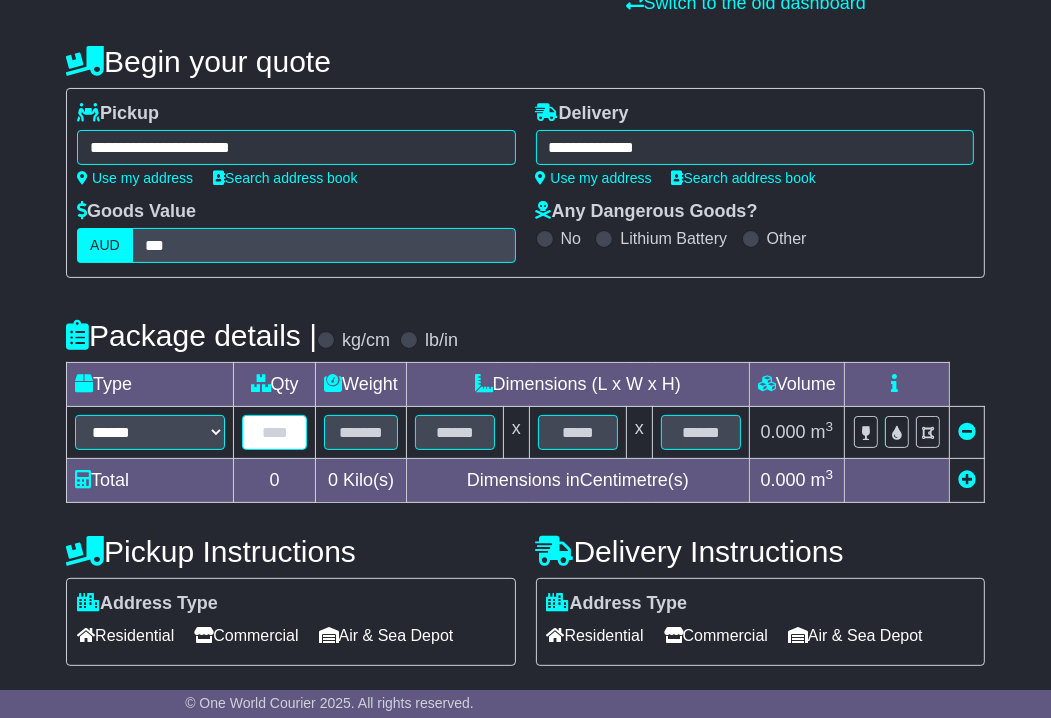 click at bounding box center [274, 432] 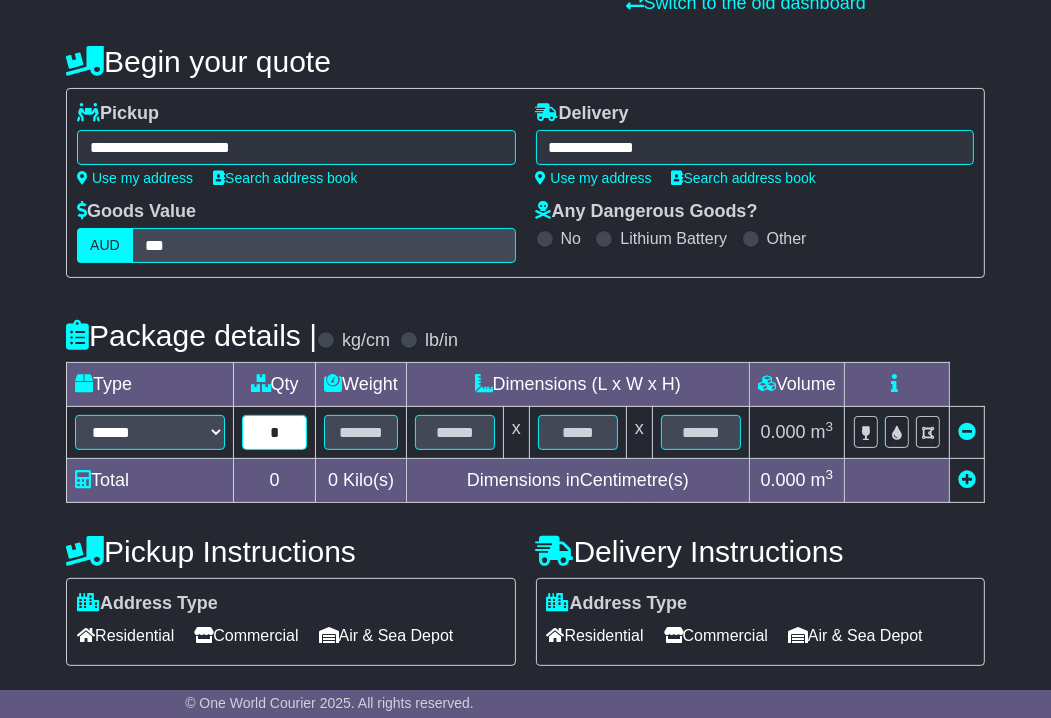 type on "*" 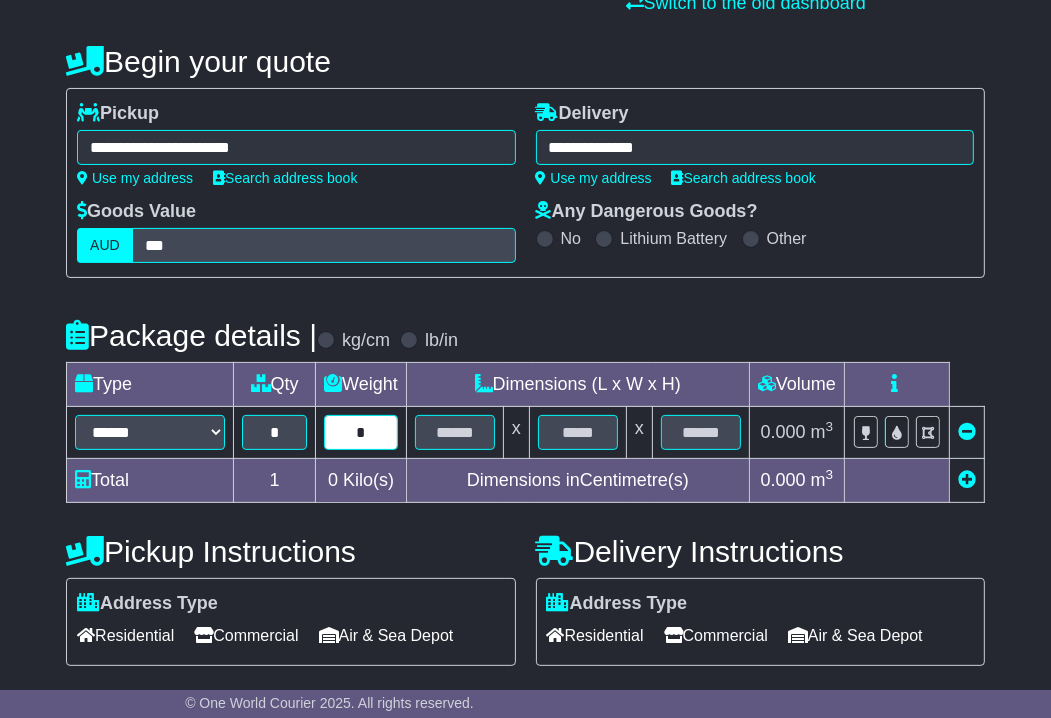 type on "*" 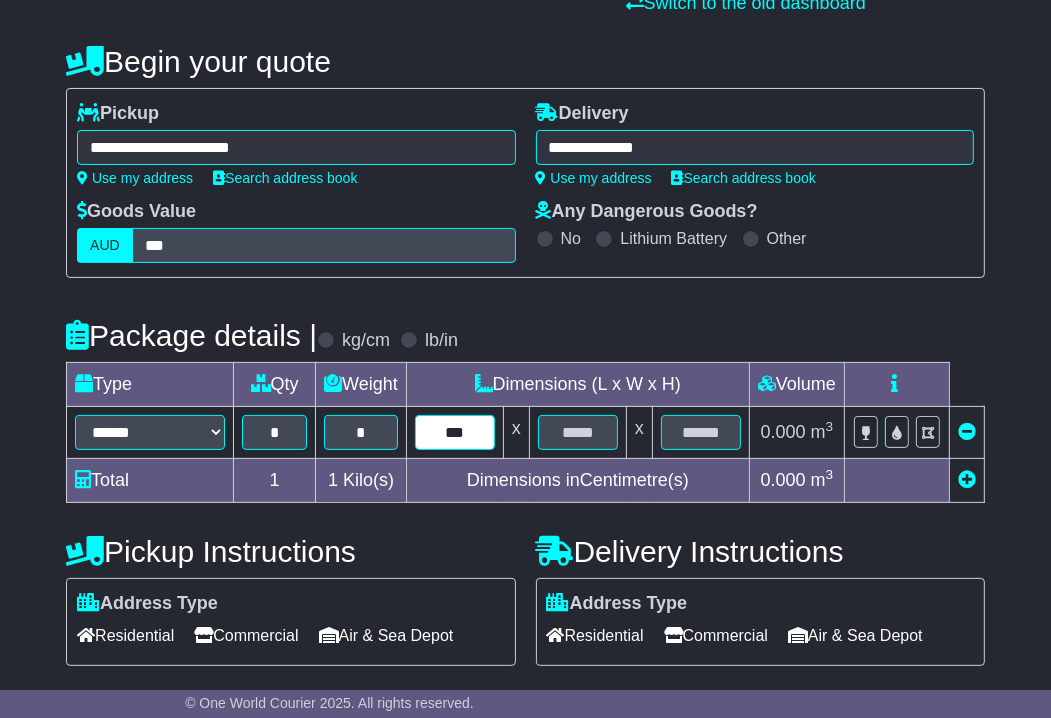 type on "***" 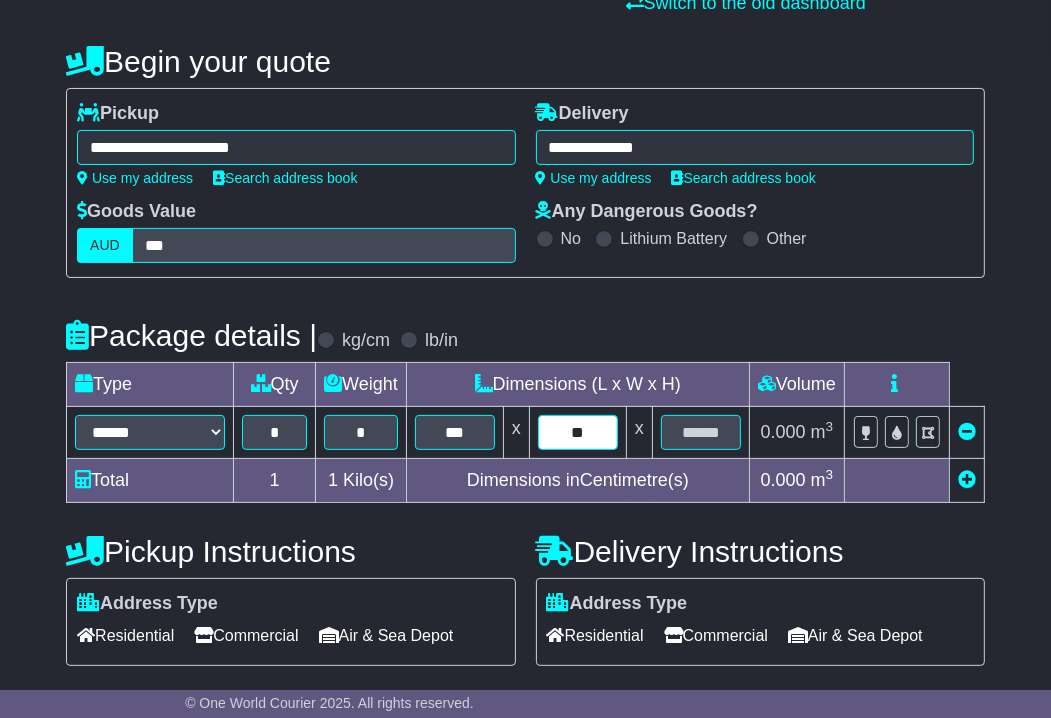 type on "**" 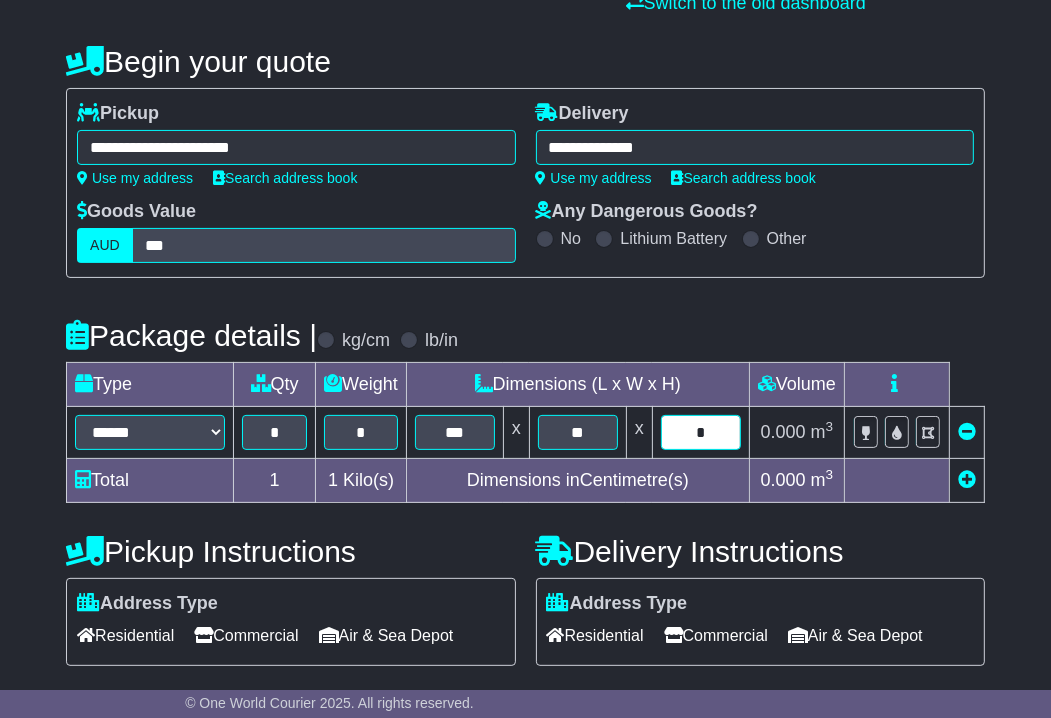 type on "*" 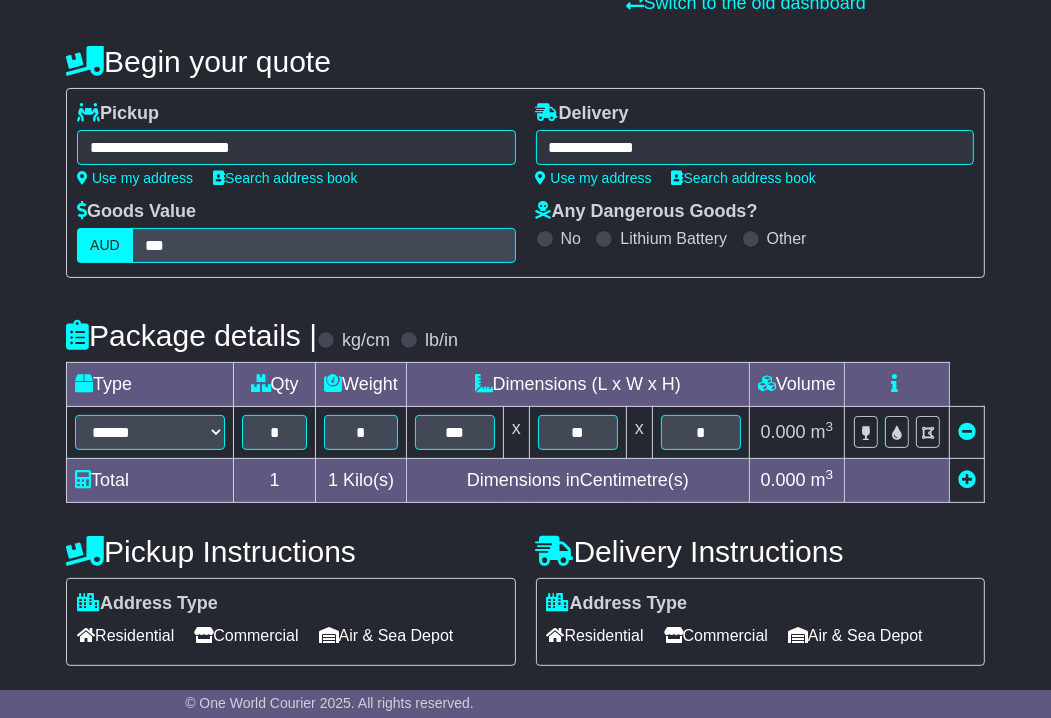 scroll, scrollTop: 589, scrollLeft: 0, axis: vertical 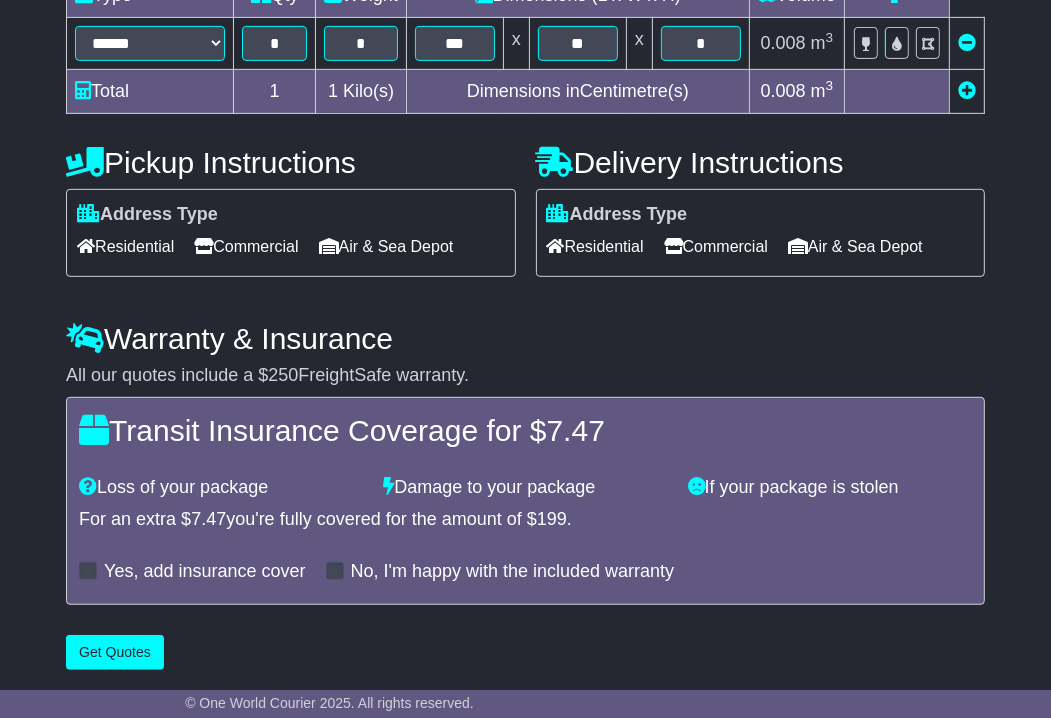 click on "Commercial" at bounding box center (246, 246) 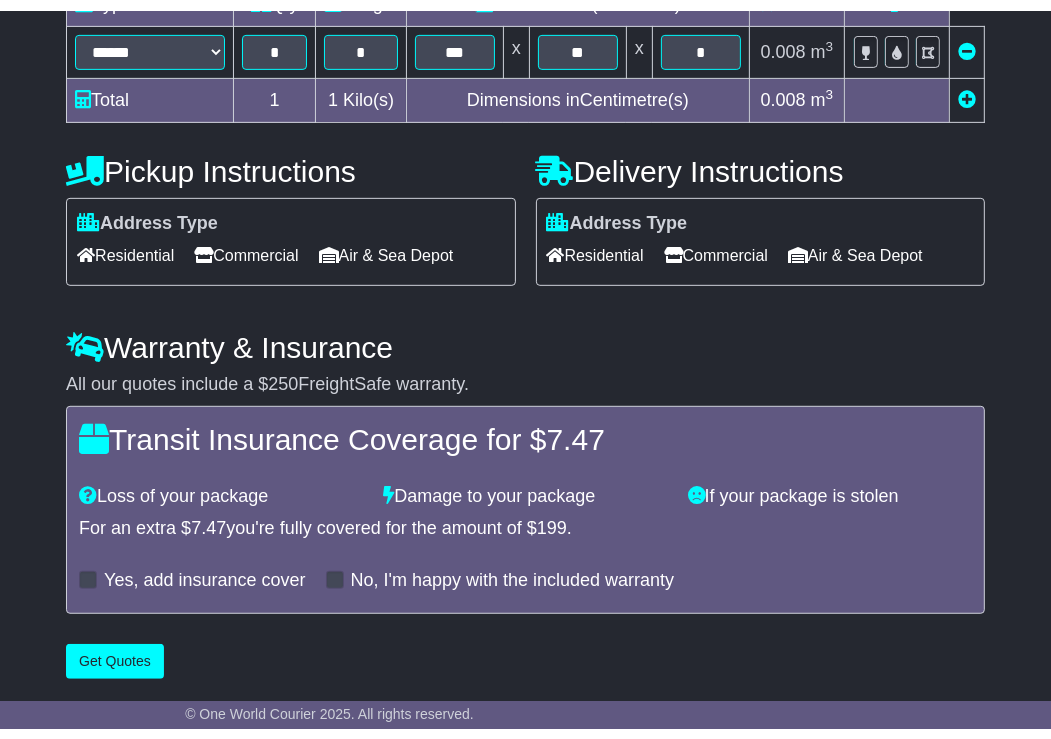 scroll, scrollTop: 569, scrollLeft: 0, axis: vertical 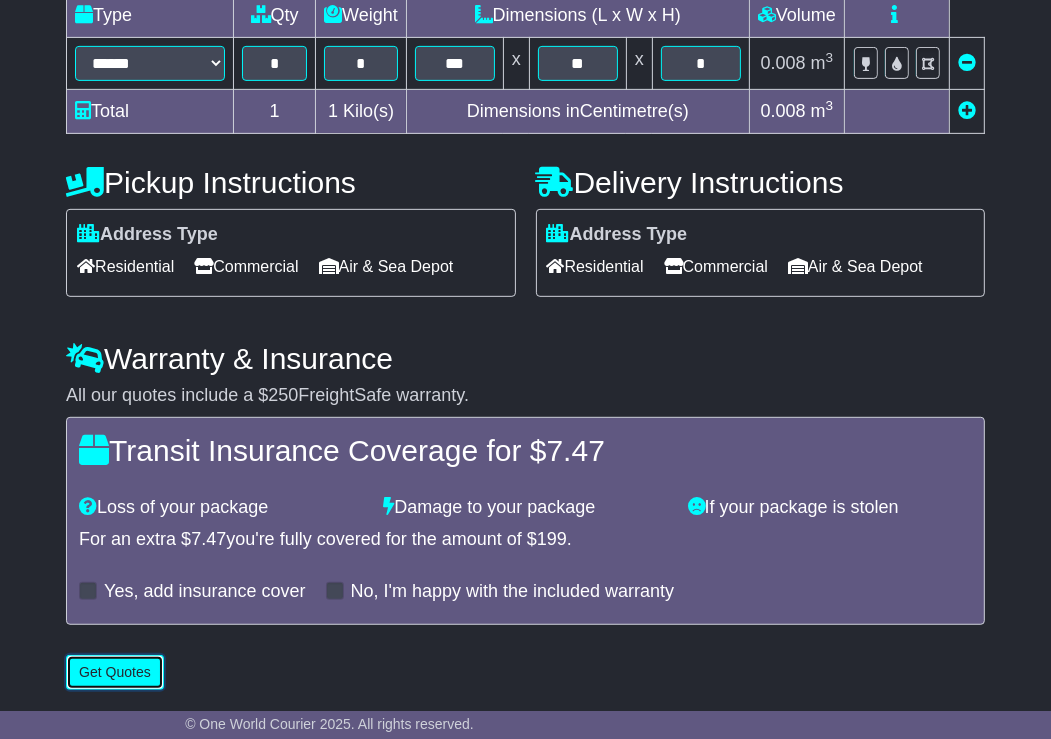click on "Get Quotes" at bounding box center [115, 672] 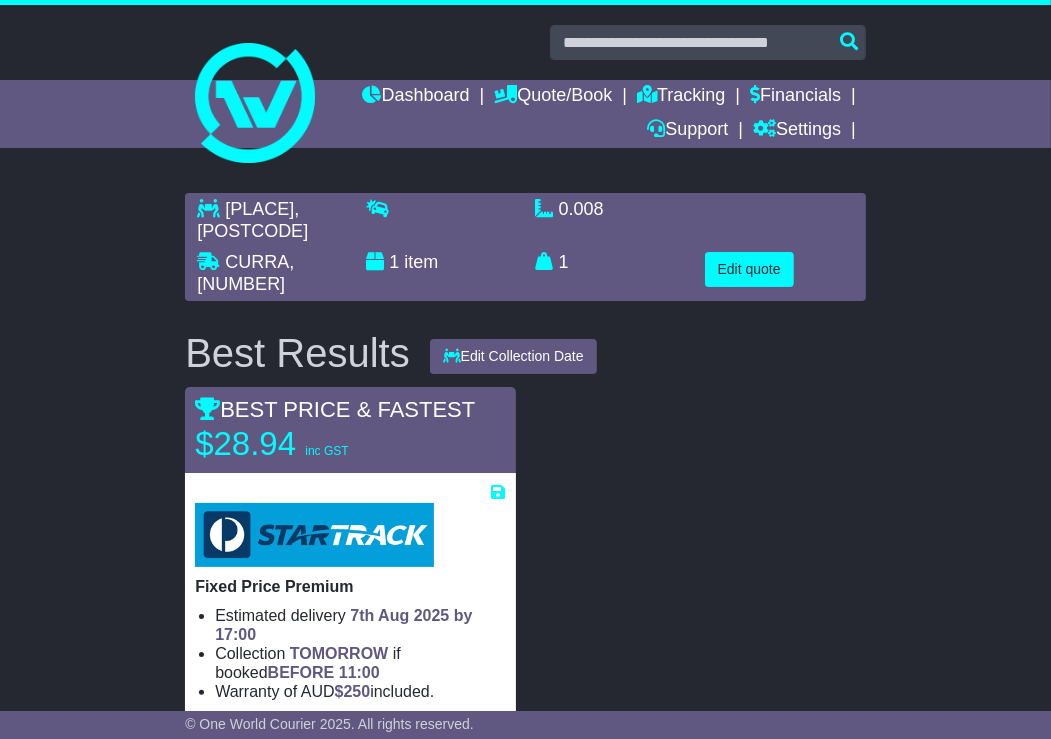 scroll, scrollTop: 400, scrollLeft: 0, axis: vertical 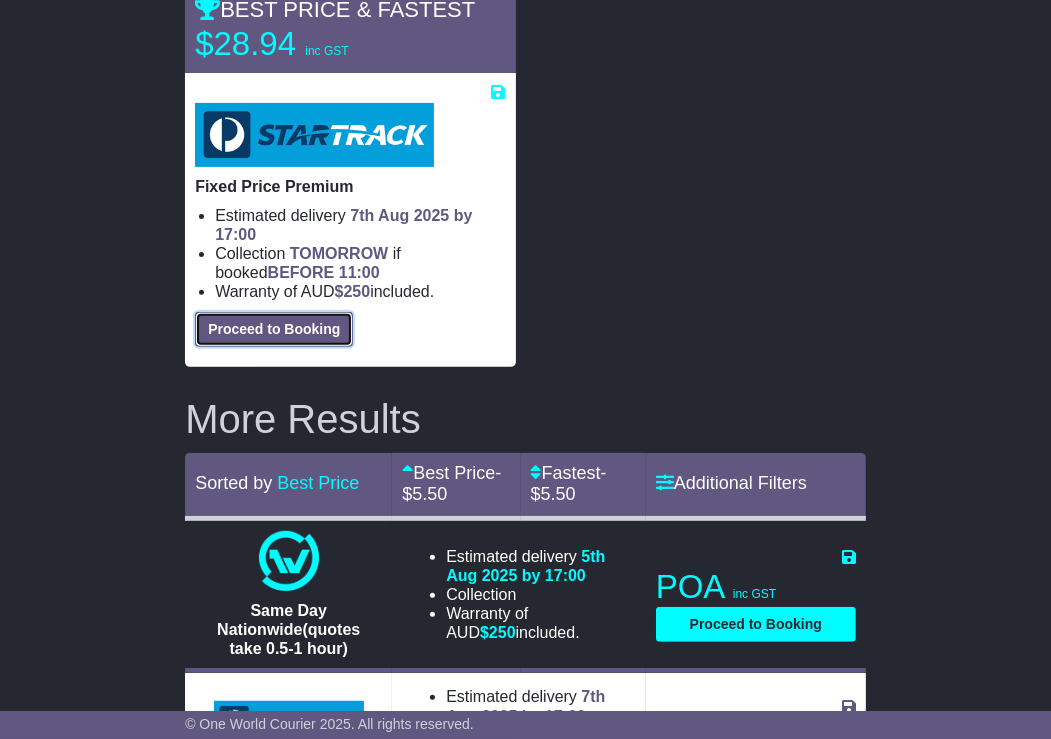 click on "Proceed to Booking" at bounding box center [274, 329] 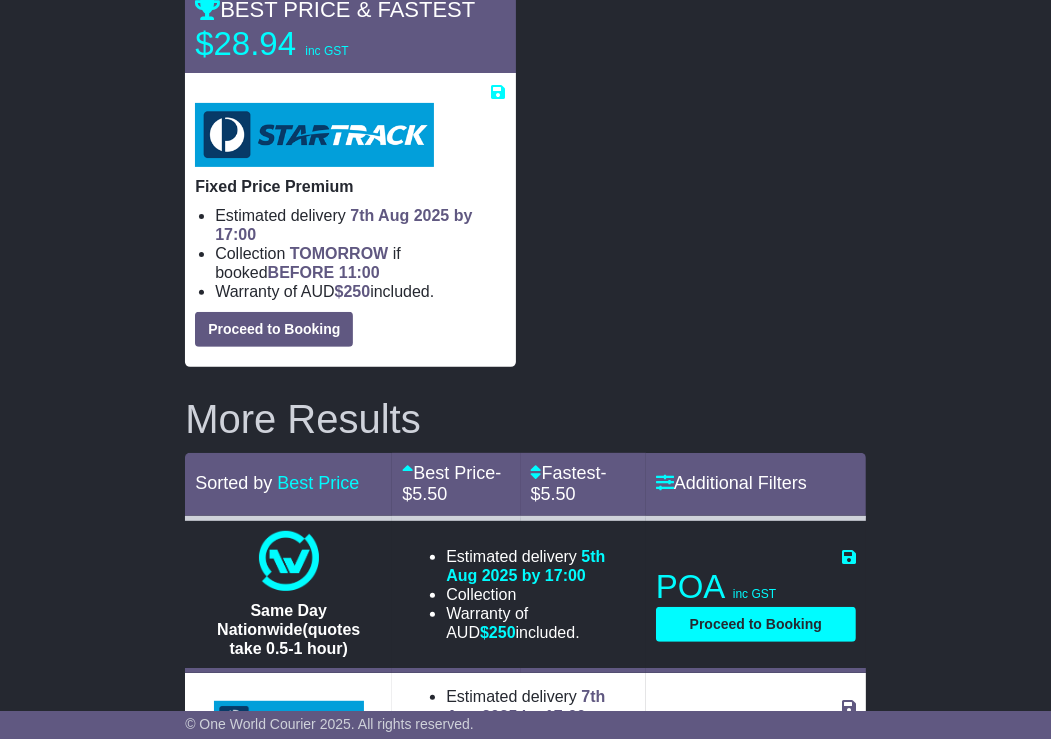 select on "**********" 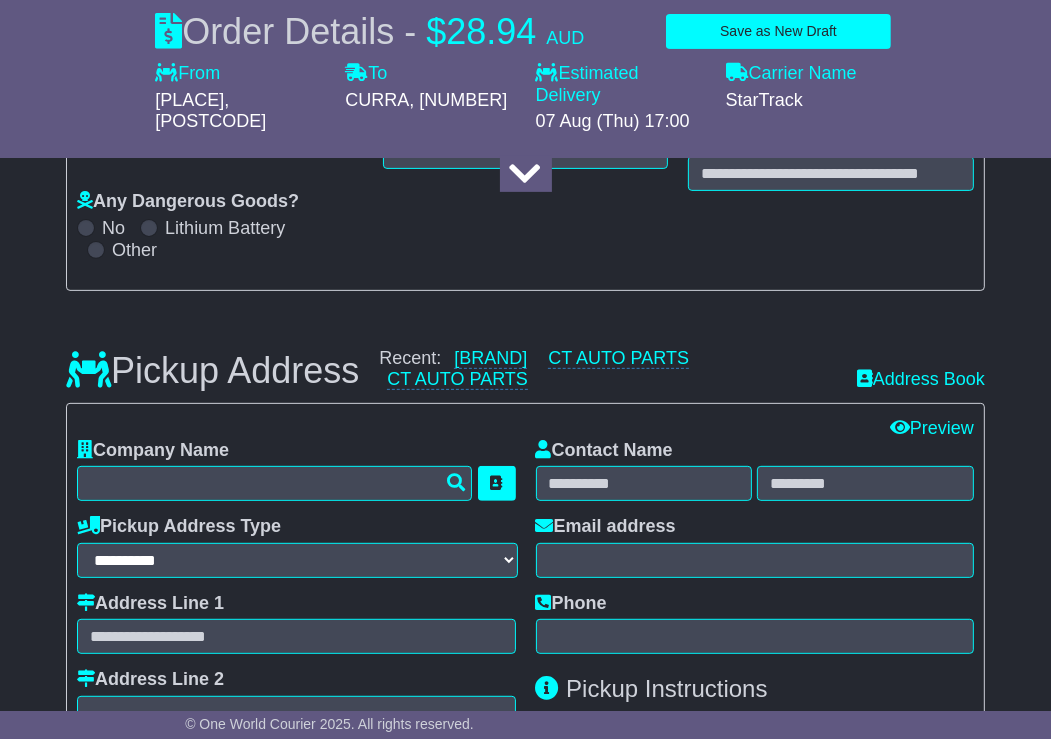 scroll, scrollTop: 100, scrollLeft: 0, axis: vertical 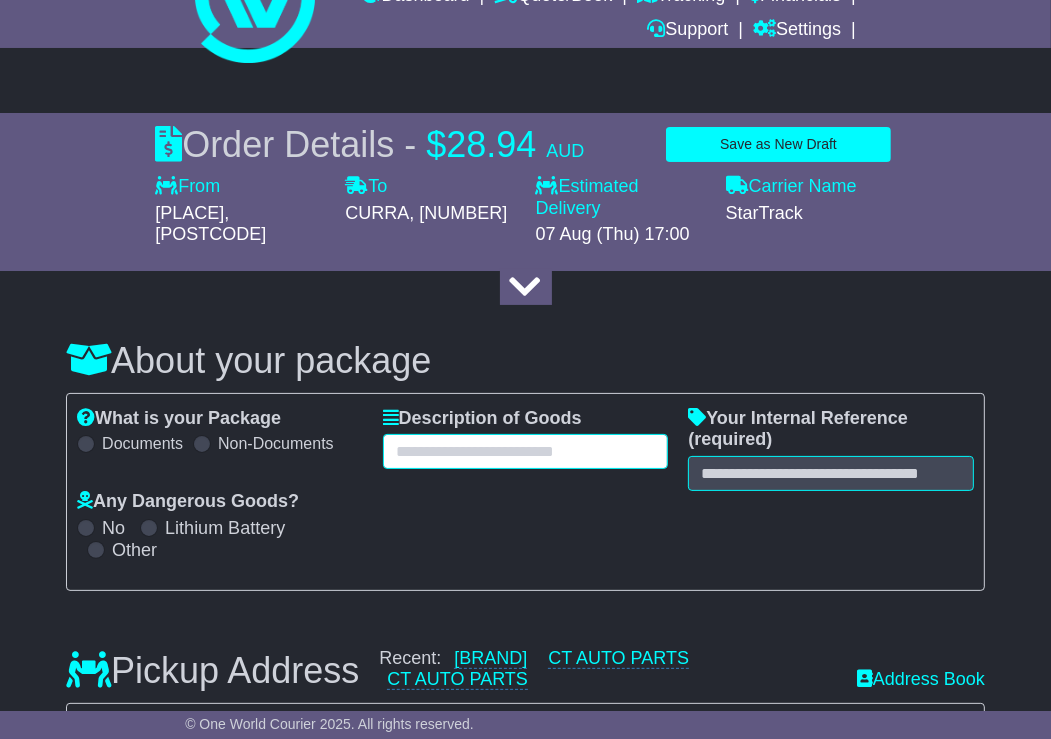 click at bounding box center (526, 451) 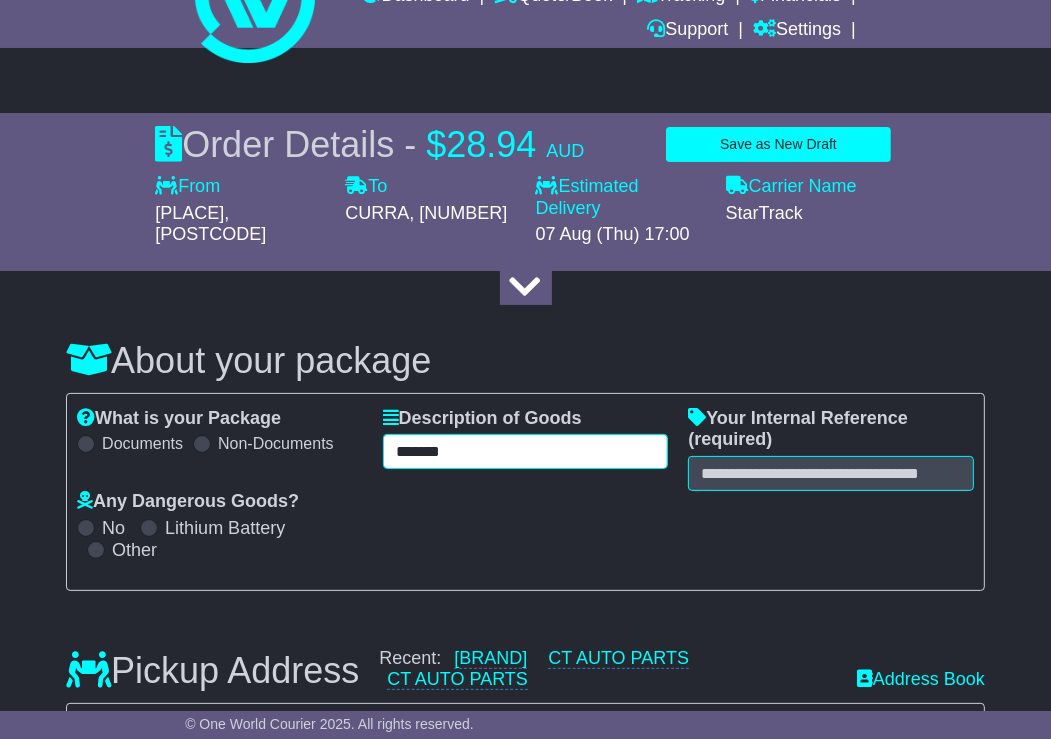 type on "*******" 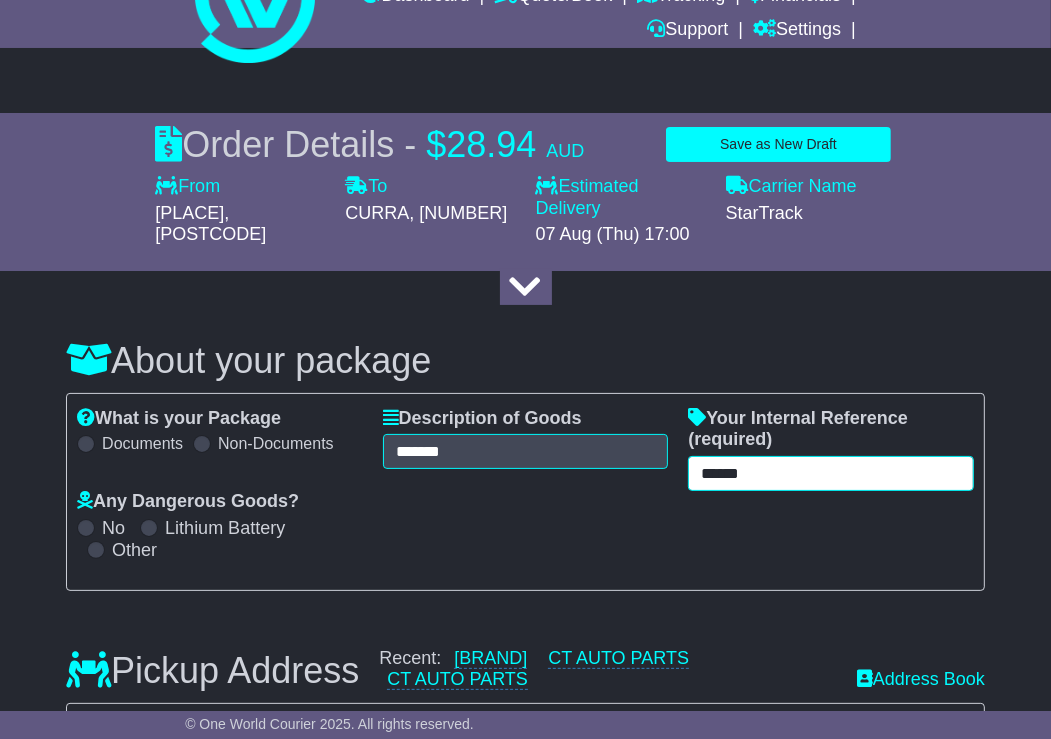 click on "******" at bounding box center [831, 473] 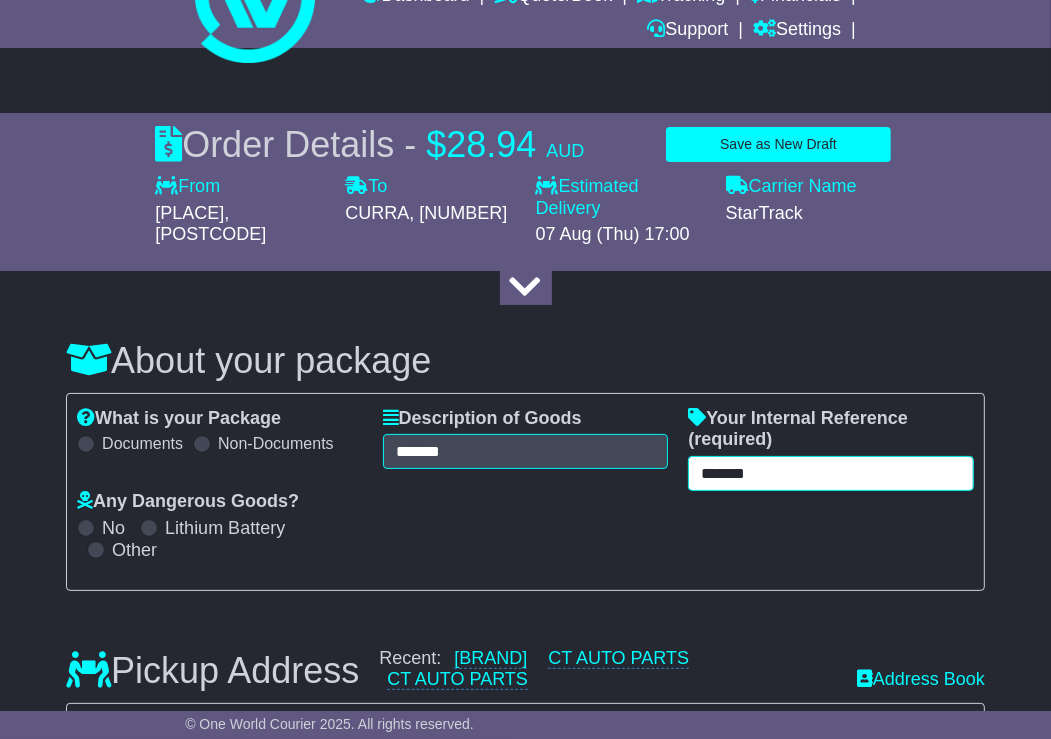 type on "*******" 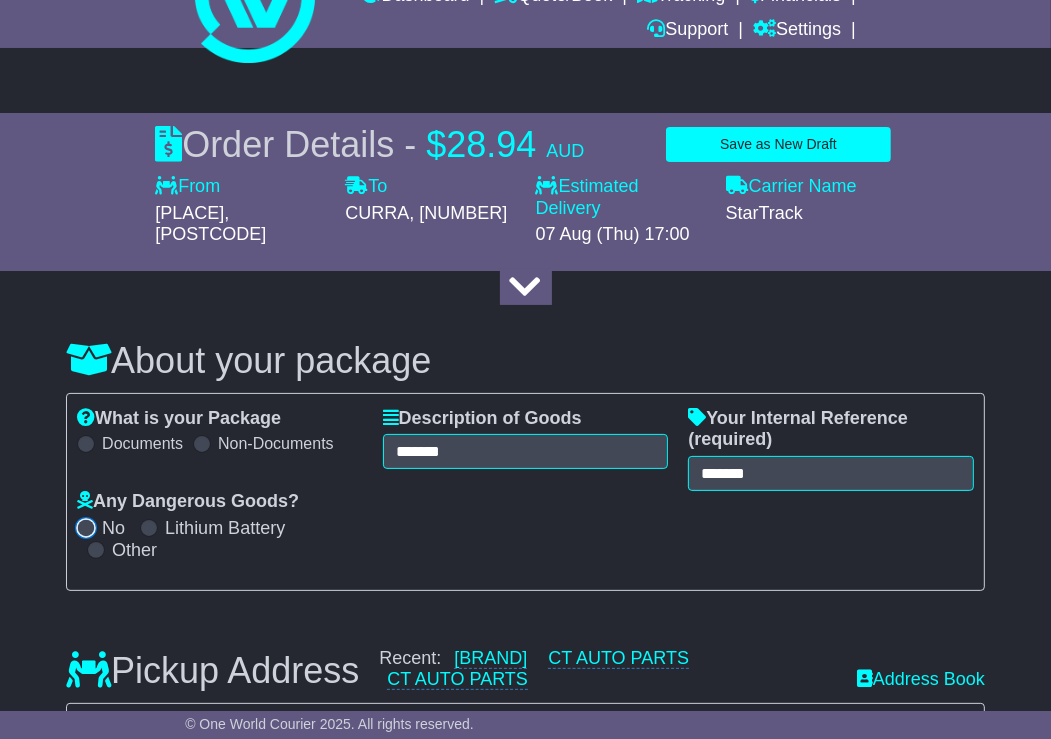 scroll, scrollTop: 500, scrollLeft: 0, axis: vertical 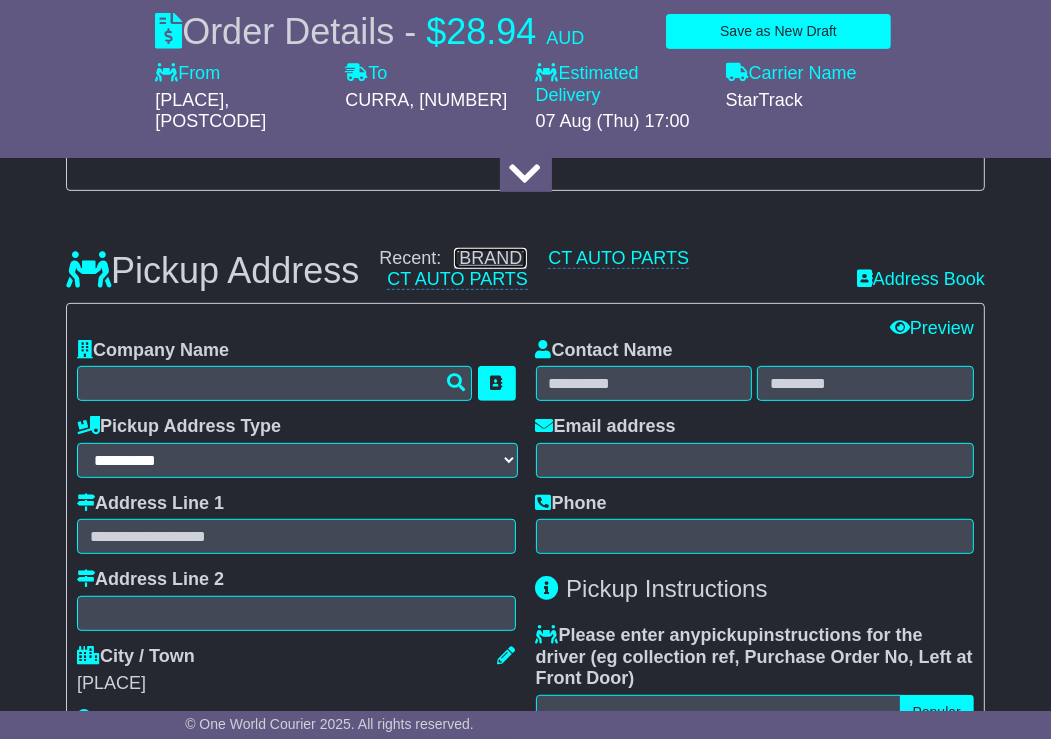 click on "[BRAND]" at bounding box center [490, 258] 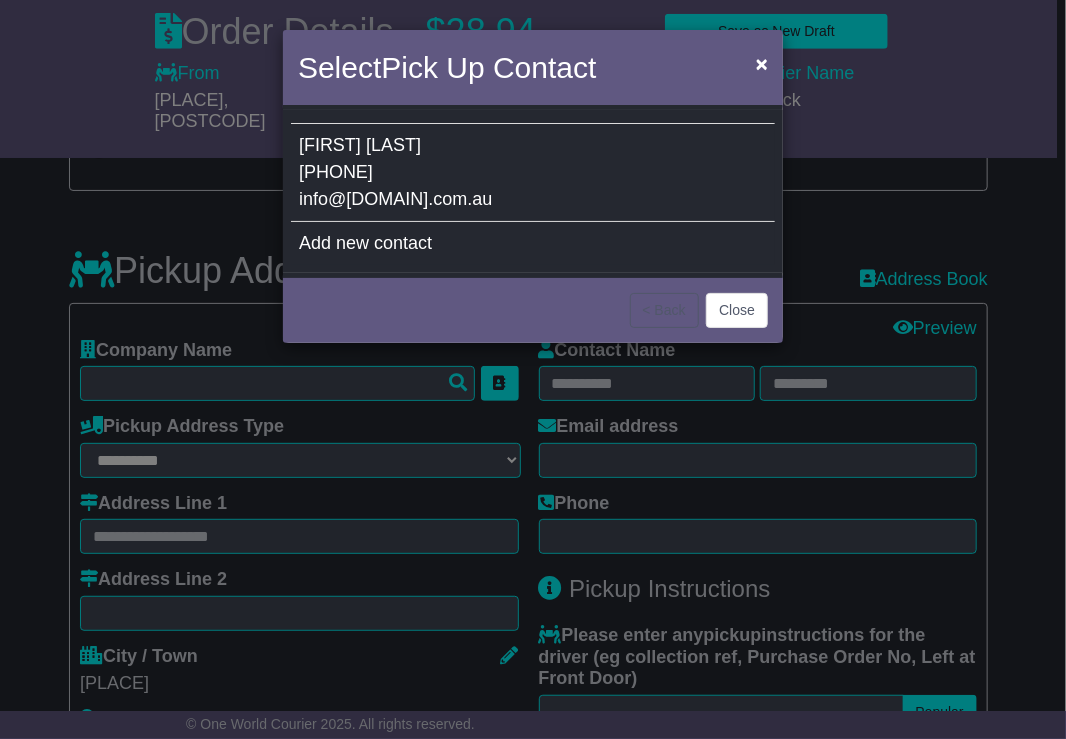 click on "[FIRST] [LAST]
[PHONE]
info@[DOMAIN].com.au" at bounding box center [533, 173] 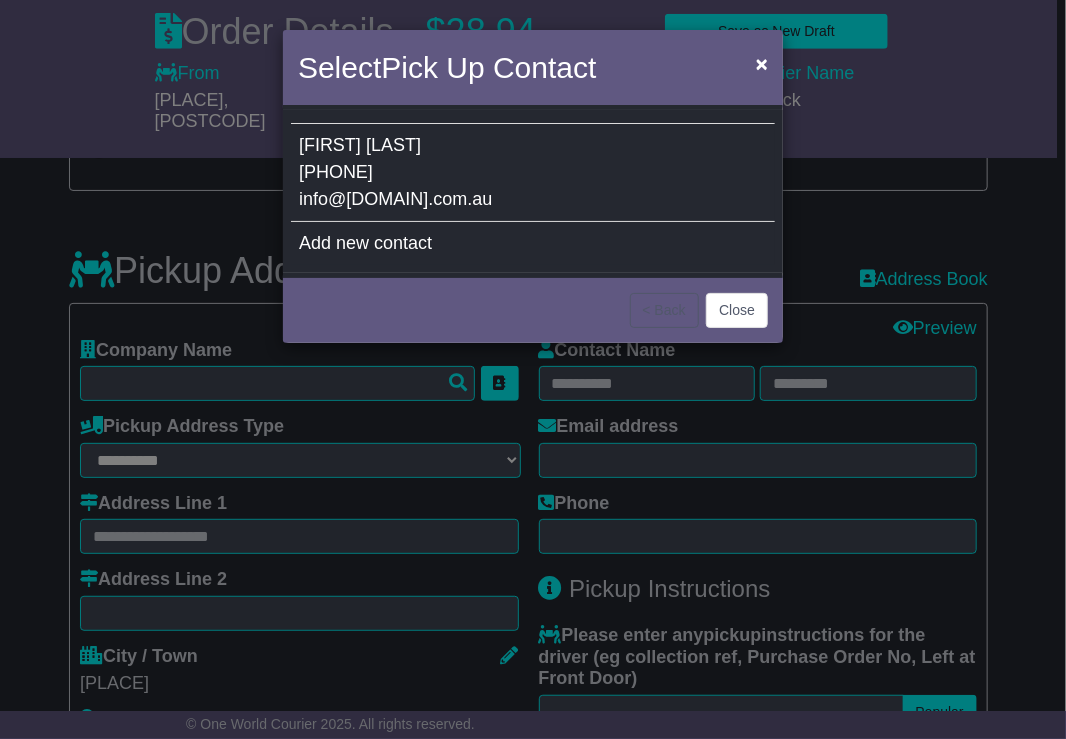 type on "**********" 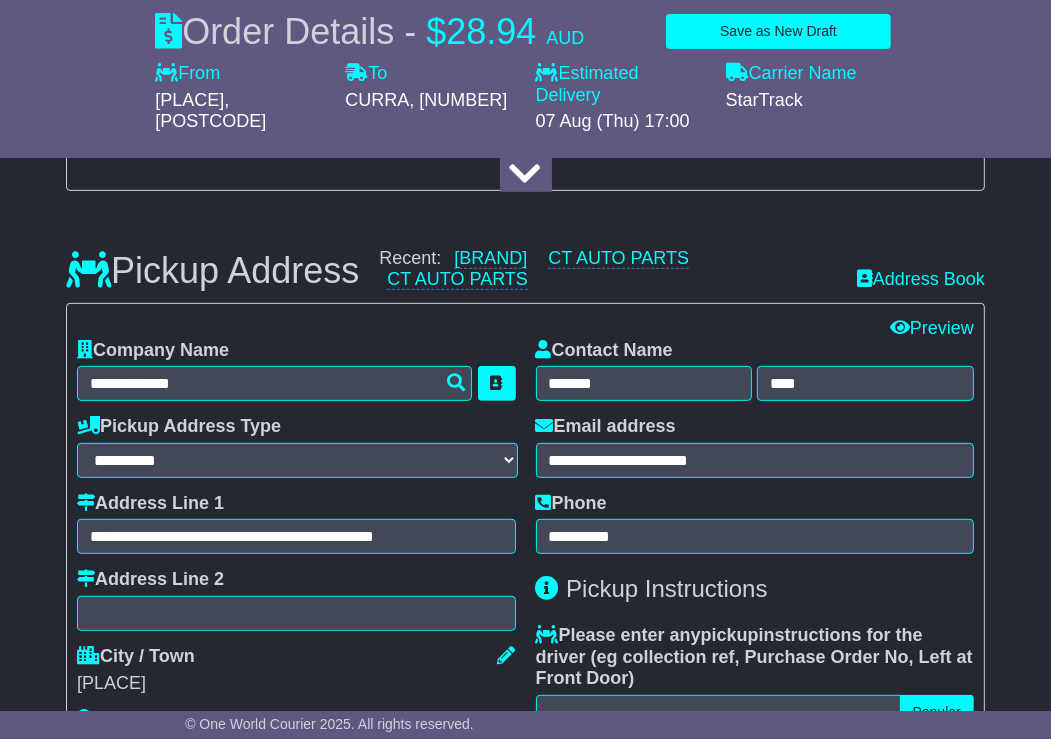 scroll, scrollTop: 300, scrollLeft: 0, axis: vertical 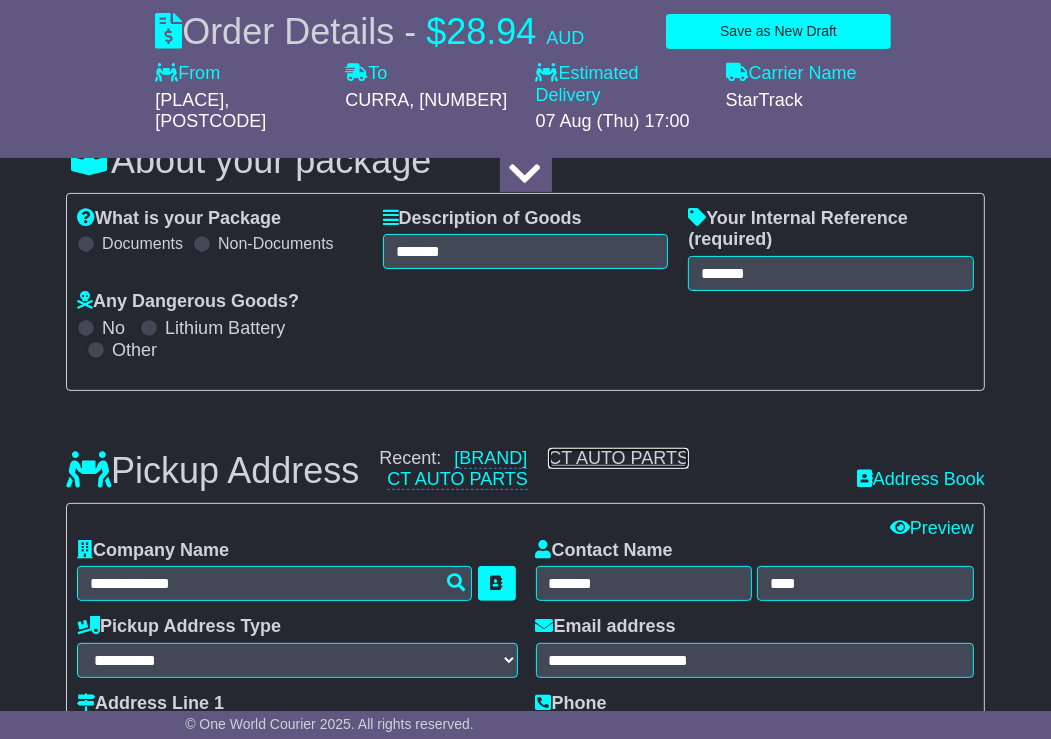 click on "CT AUTO PARTS" at bounding box center (618, 458) 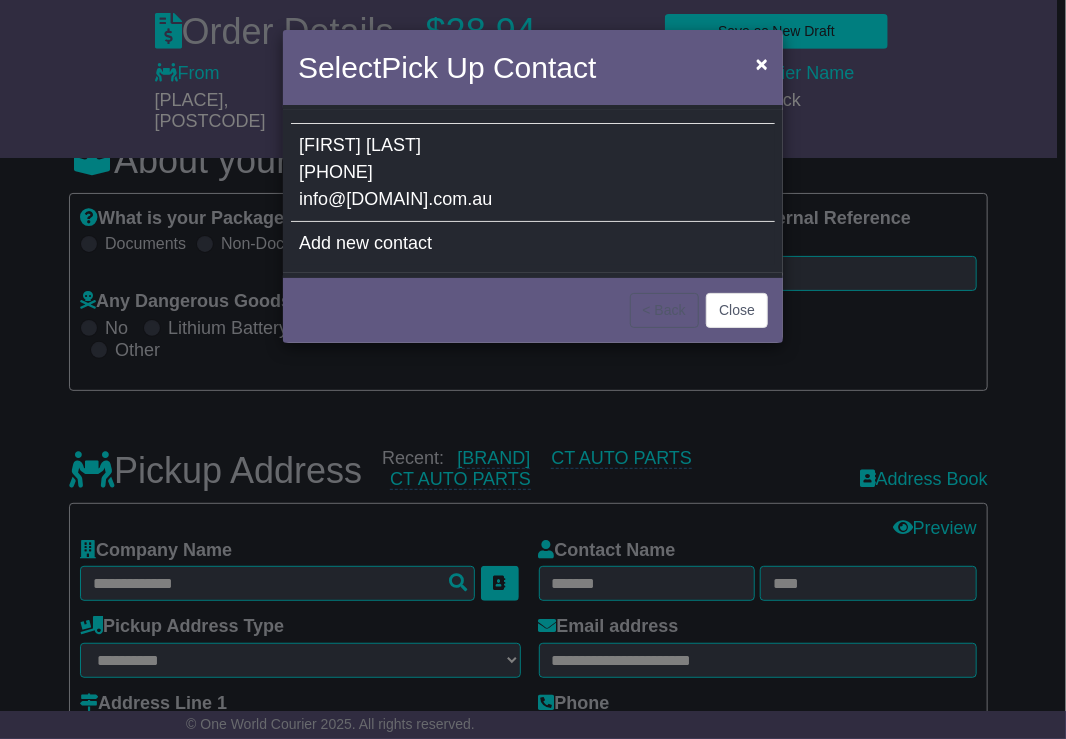 click on "[LAST]" at bounding box center [393, 145] 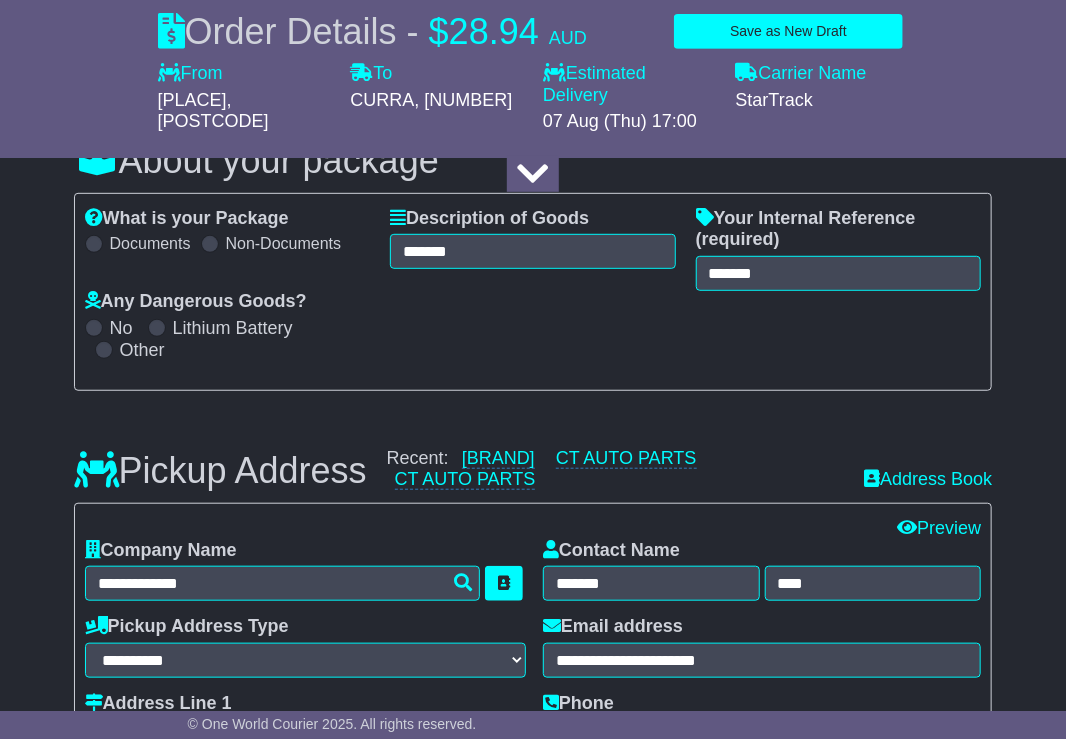 type on "**********" 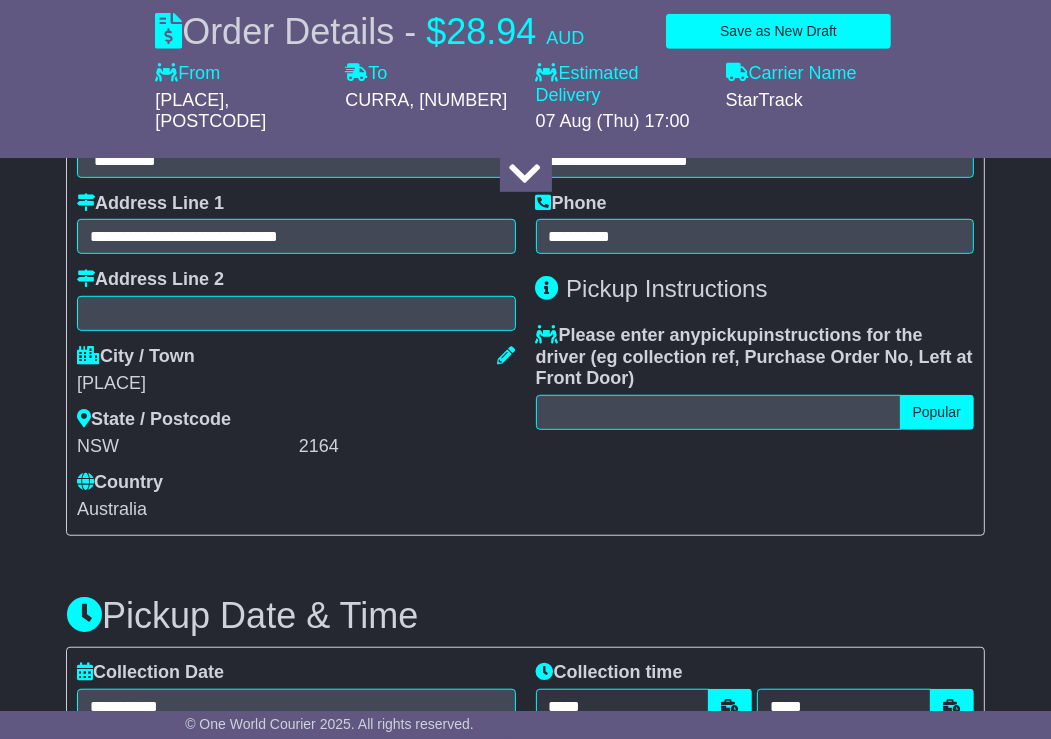 scroll, scrollTop: 500, scrollLeft: 0, axis: vertical 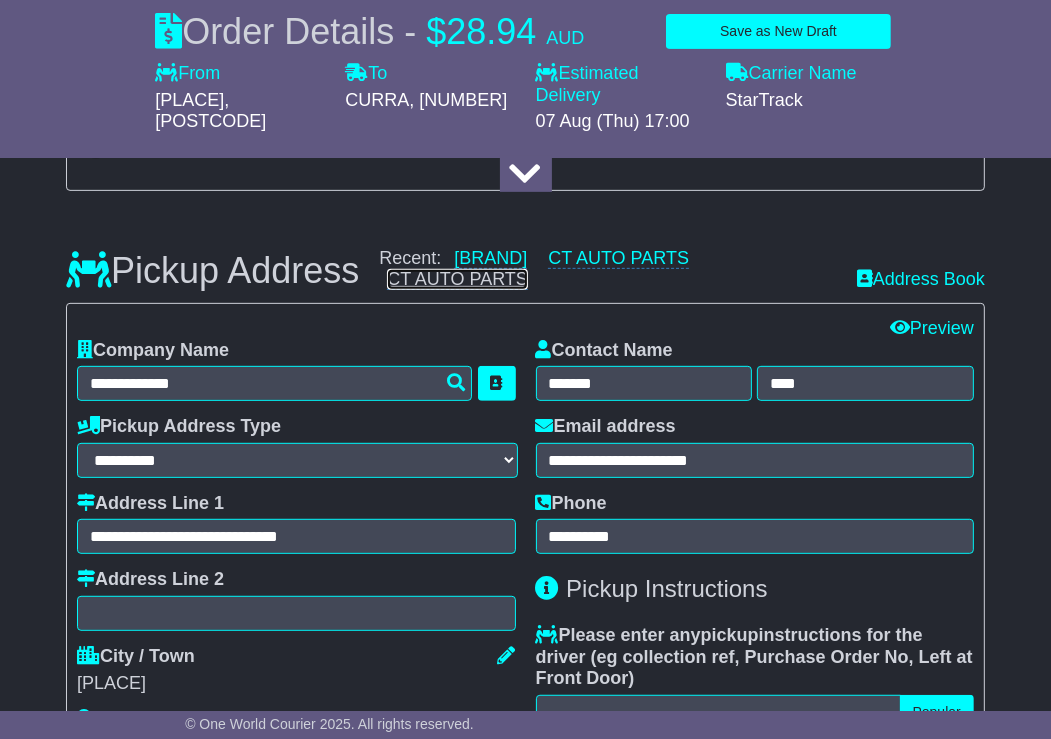 click on "CT AUTO PARTS" at bounding box center (457, 279) 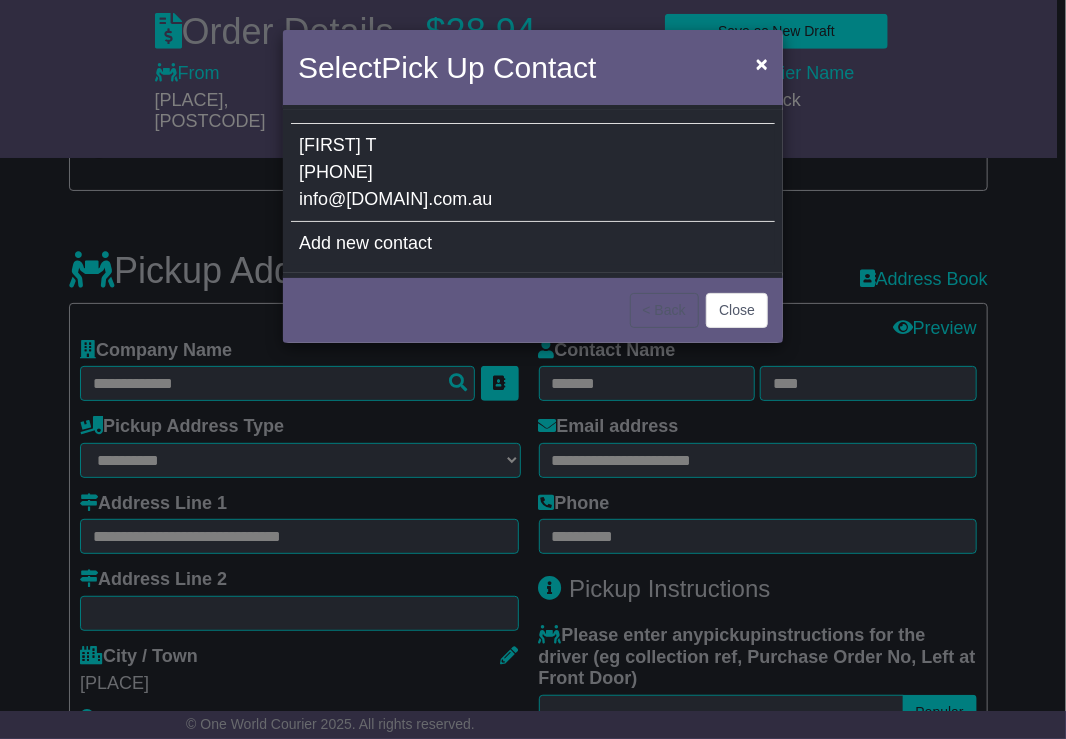 click on "[FIRST] [LAST]
[PHONE]
info@[DOMAIN].com.au" at bounding box center (533, 173) 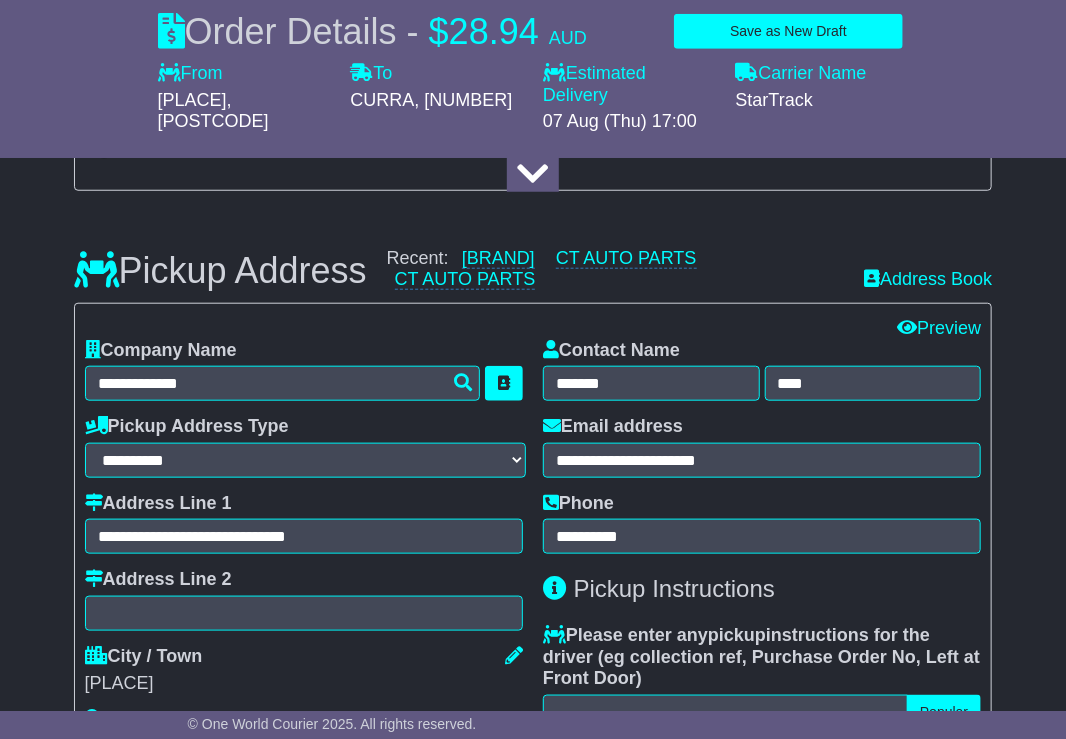 type on "**********" 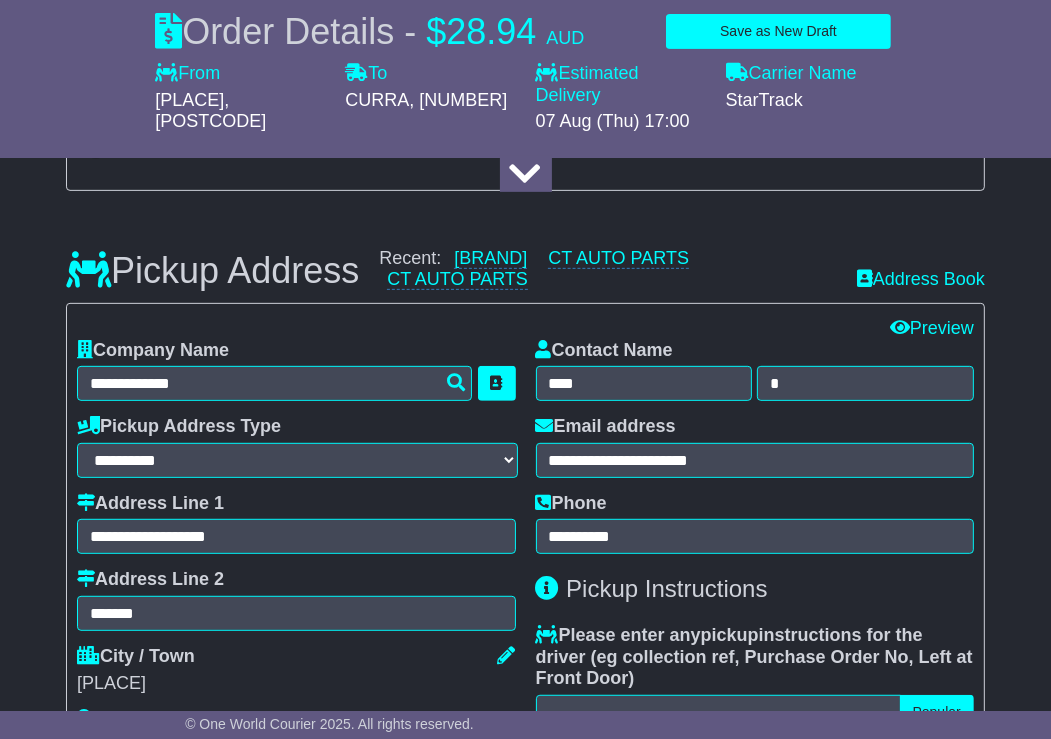 scroll, scrollTop: 900, scrollLeft: 0, axis: vertical 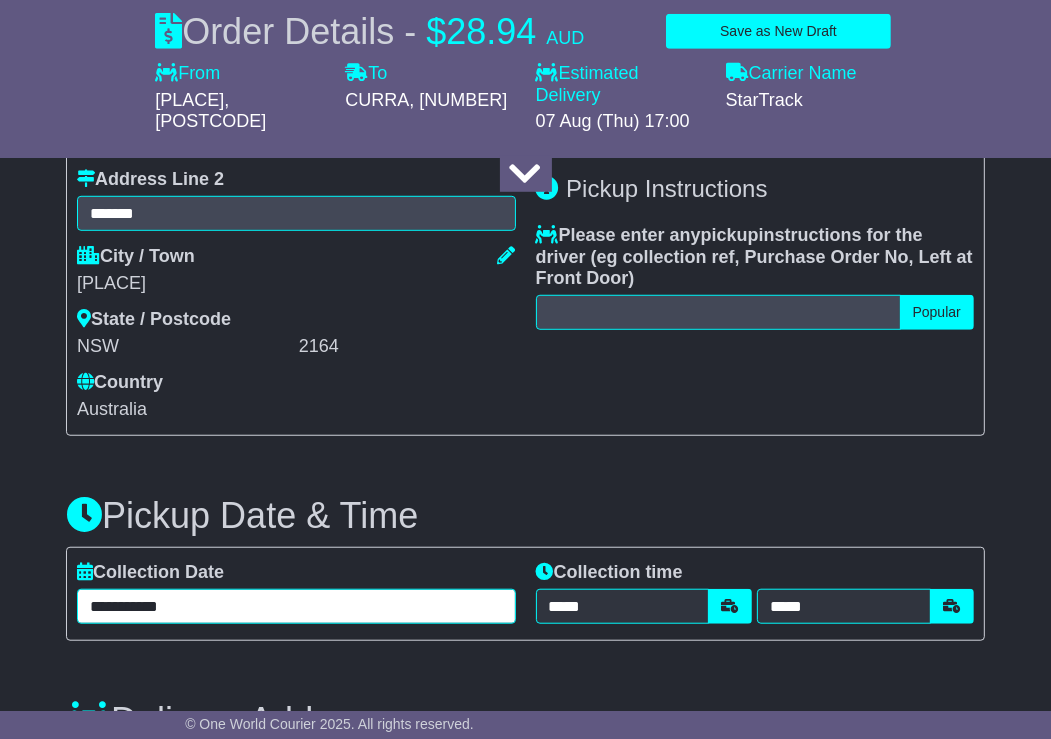 click on "**********" at bounding box center (296, 606) 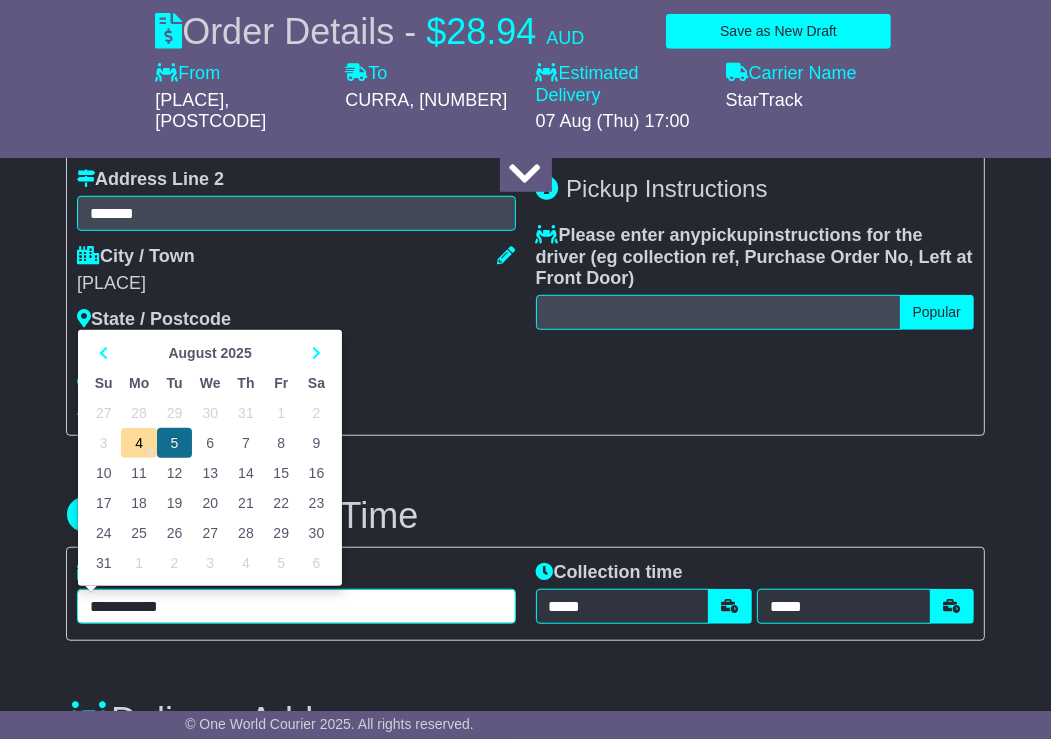 click on "5" at bounding box center (174, 443) 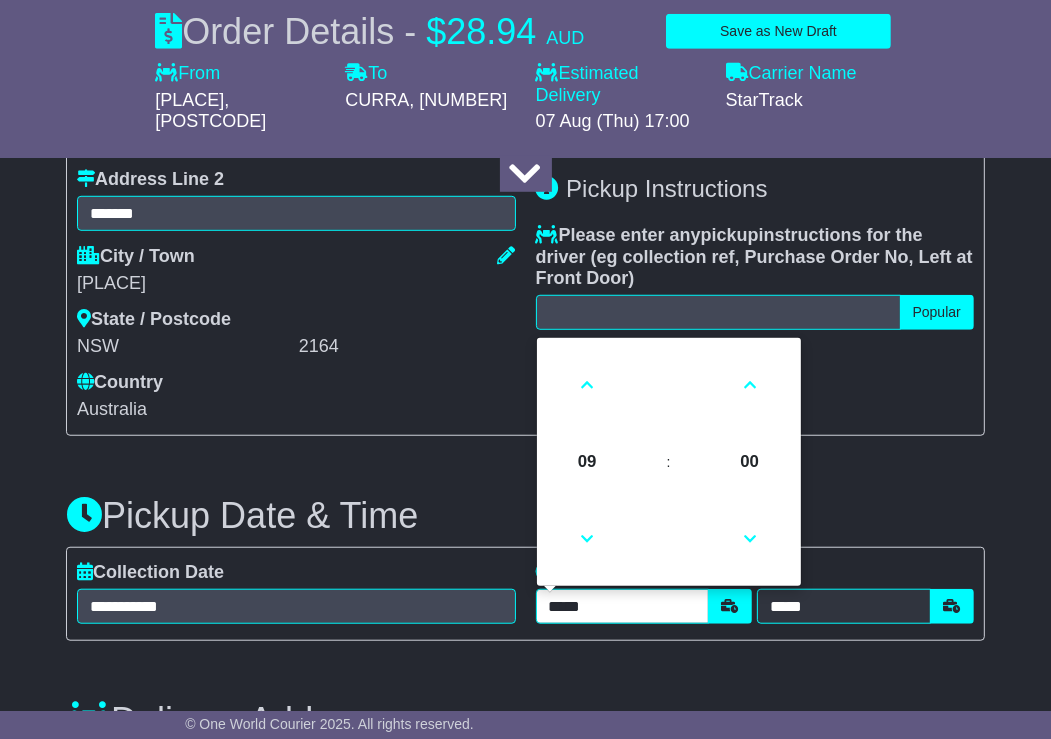 click on "*****" at bounding box center (623, 606) 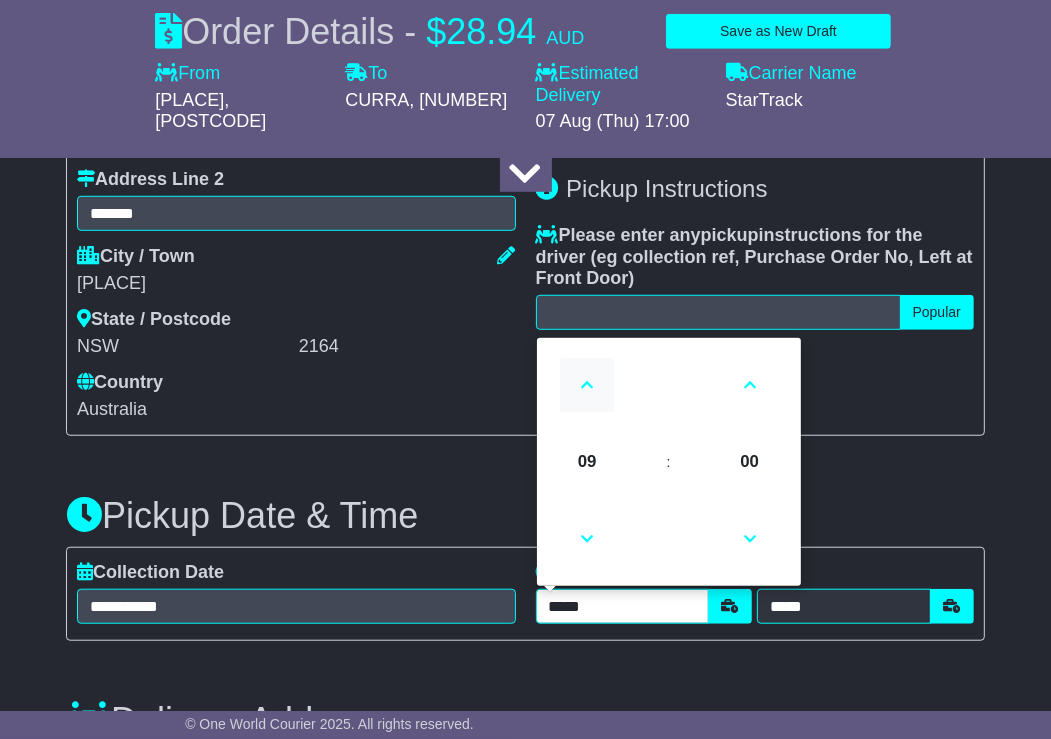 click at bounding box center [587, 385] 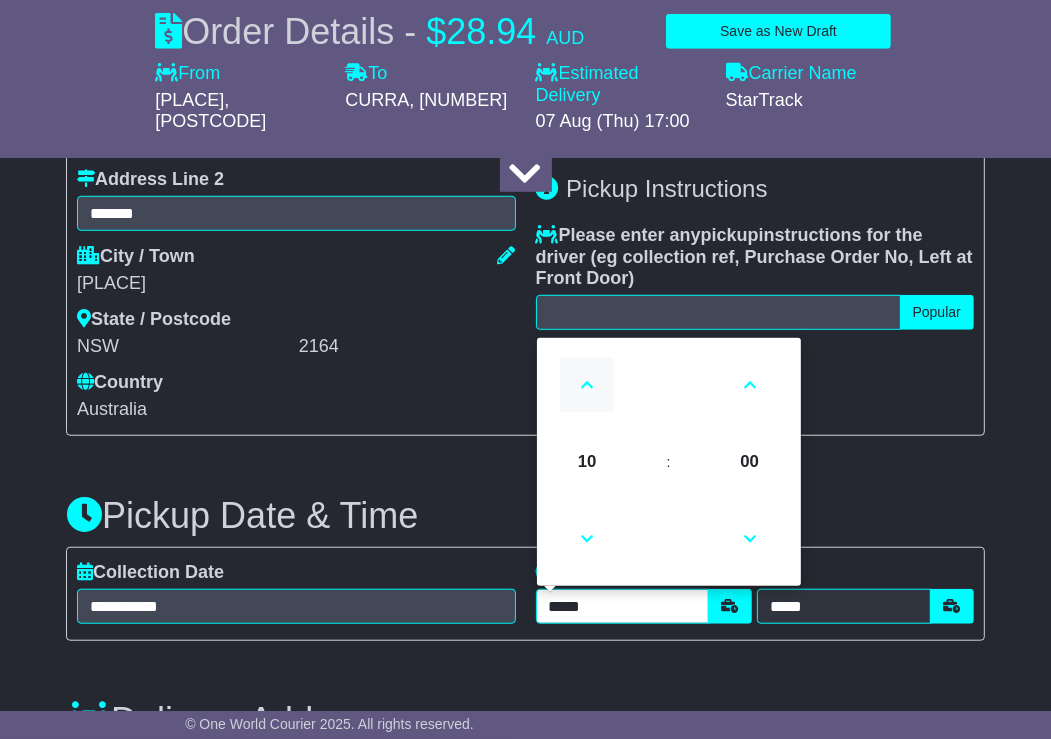 click at bounding box center [587, 385] 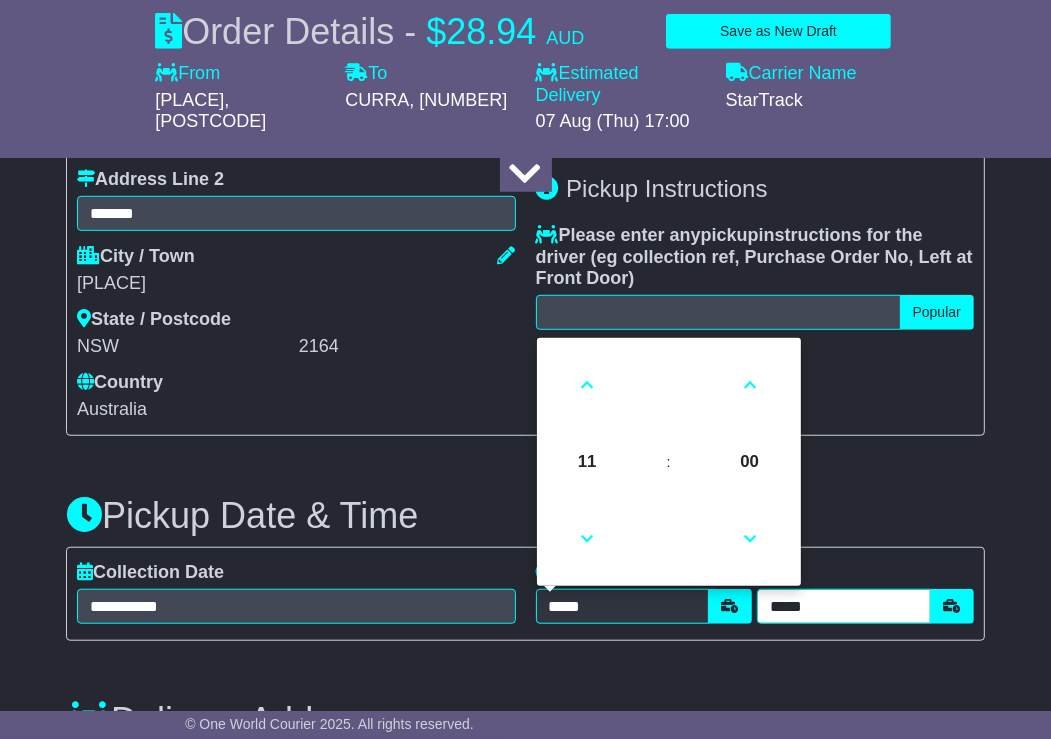 click on "*****" at bounding box center (844, 606) 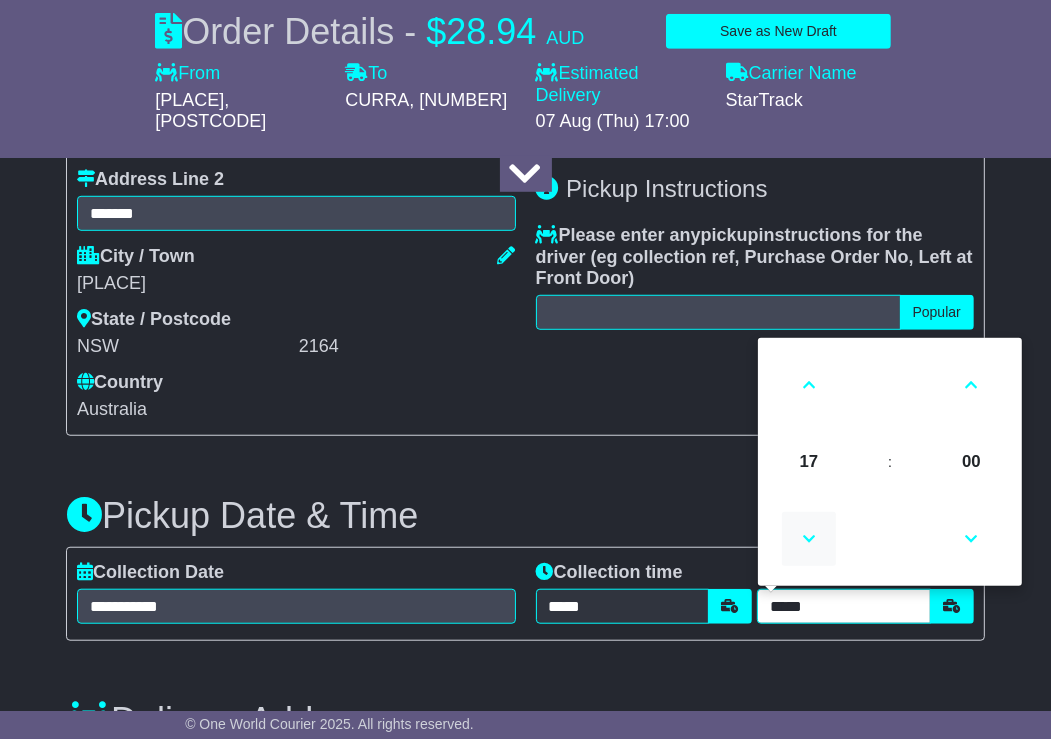 click at bounding box center (809, 539) 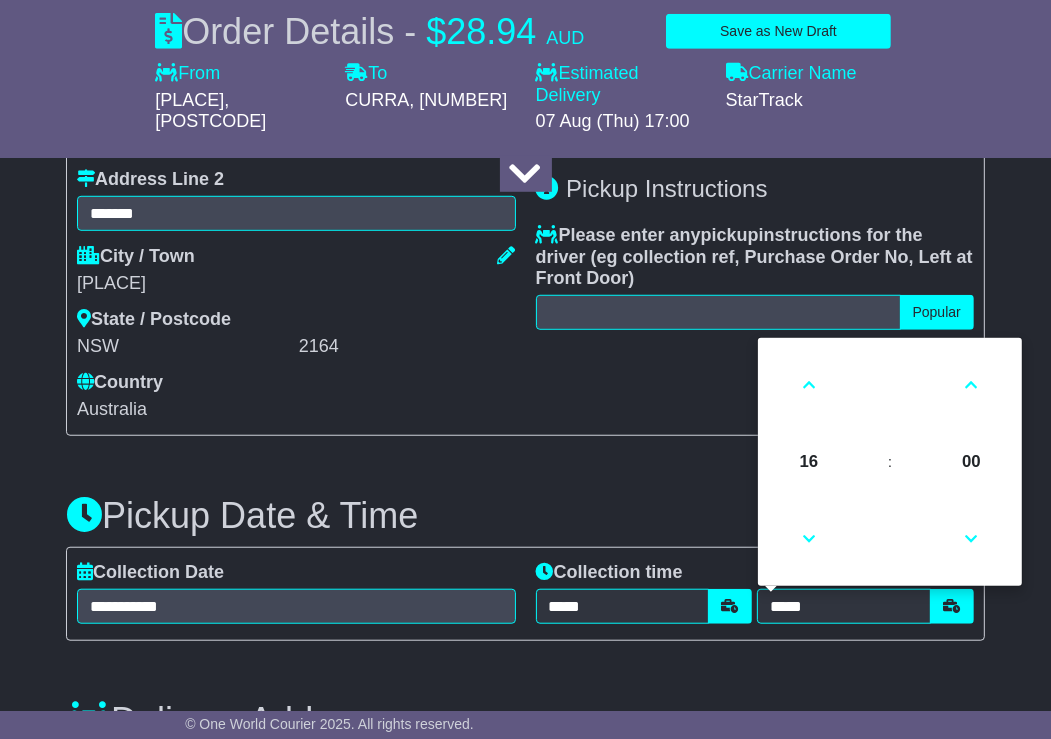 click on "Attention: dangerous goods are not allowed by service.
Description of Goods
*******
Attention: dangerous goods are not allowed by service.
Your Internal Reference (required)
*******
Any Dangerous Goods?
No  Lithium Battery" at bounding box center [525, 763] 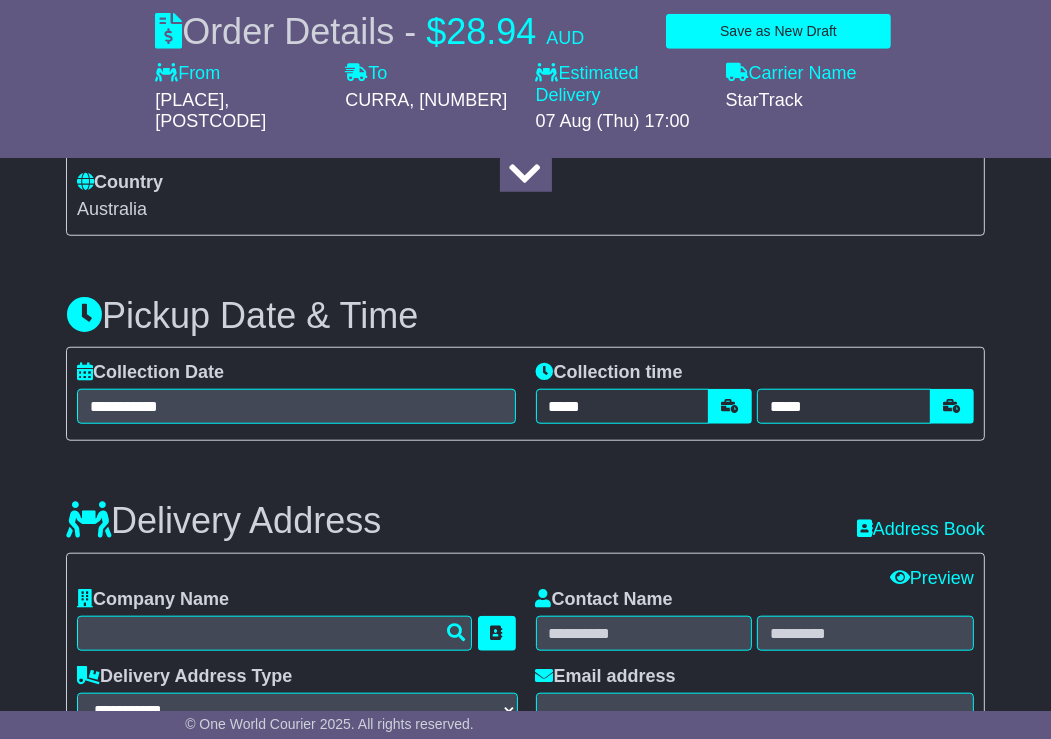 scroll, scrollTop: 1200, scrollLeft: 0, axis: vertical 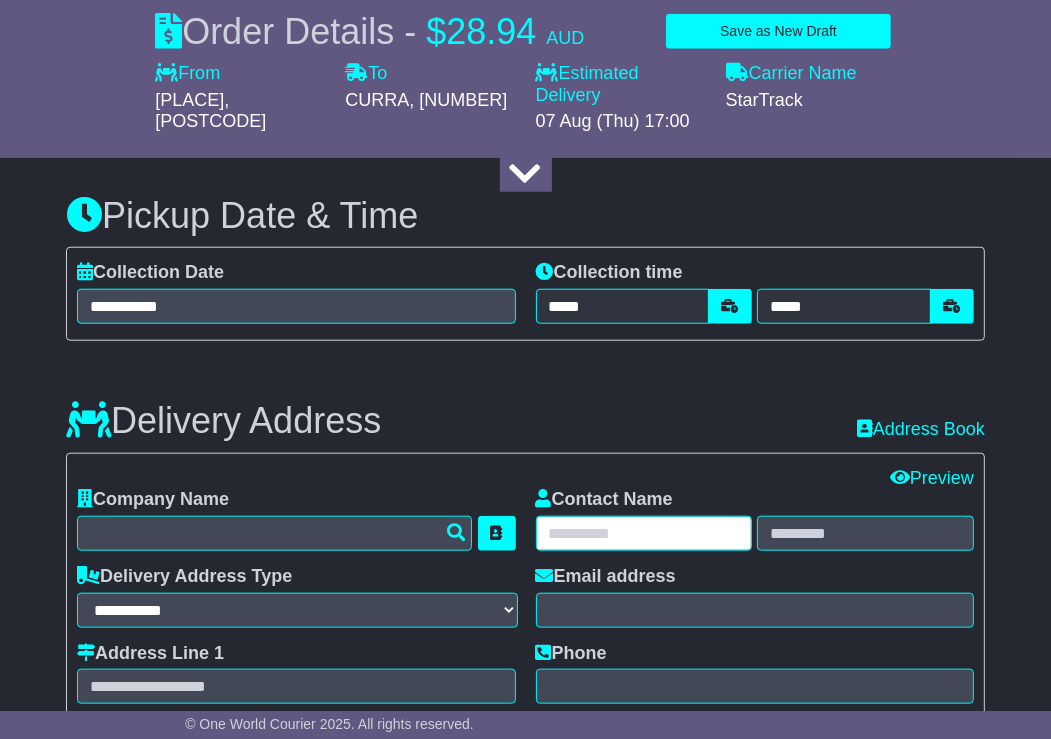 click at bounding box center (644, 533) 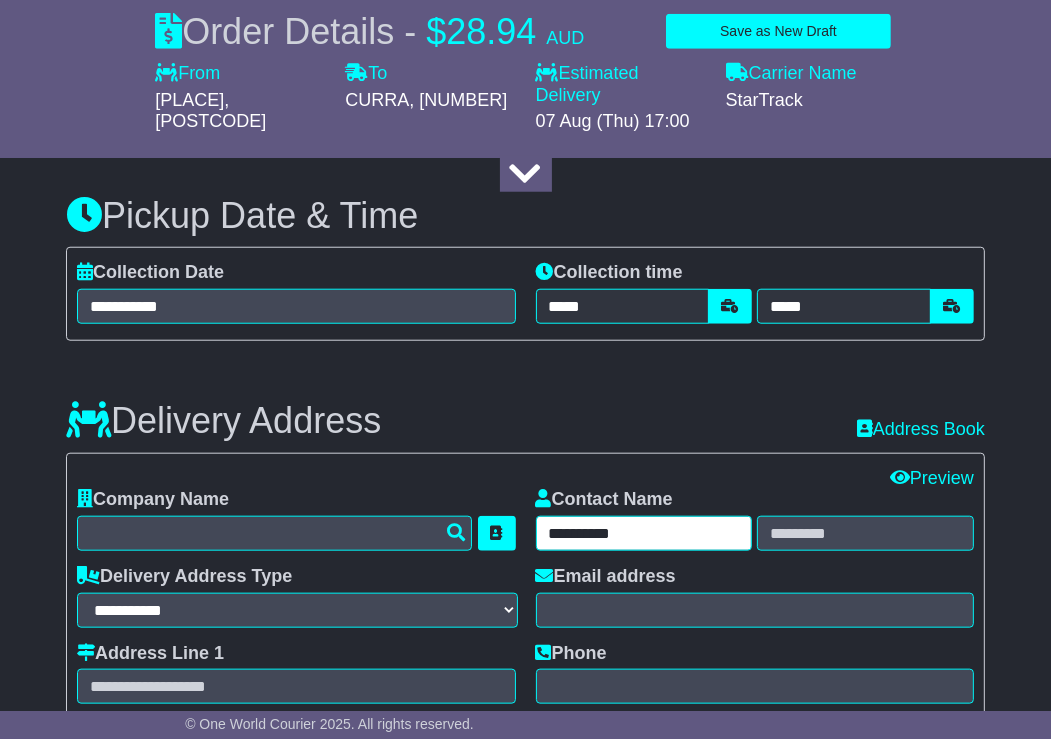 drag, startPoint x: 661, startPoint y: 526, endPoint x: 586, endPoint y: 531, distance: 75.16648 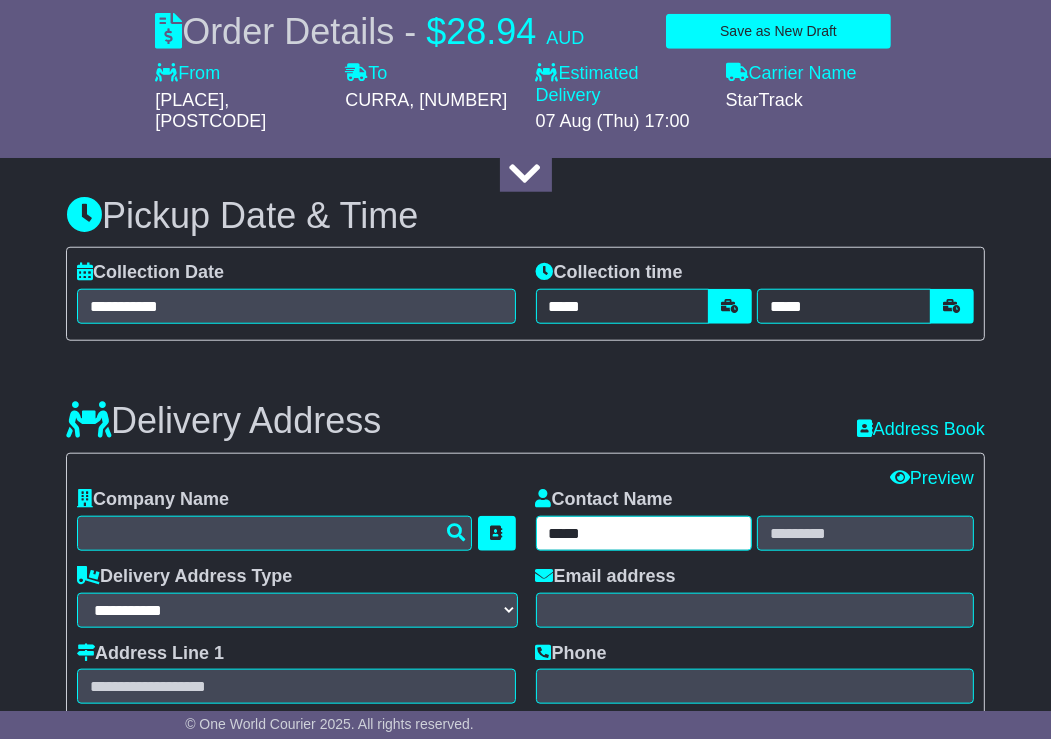 type on "****" 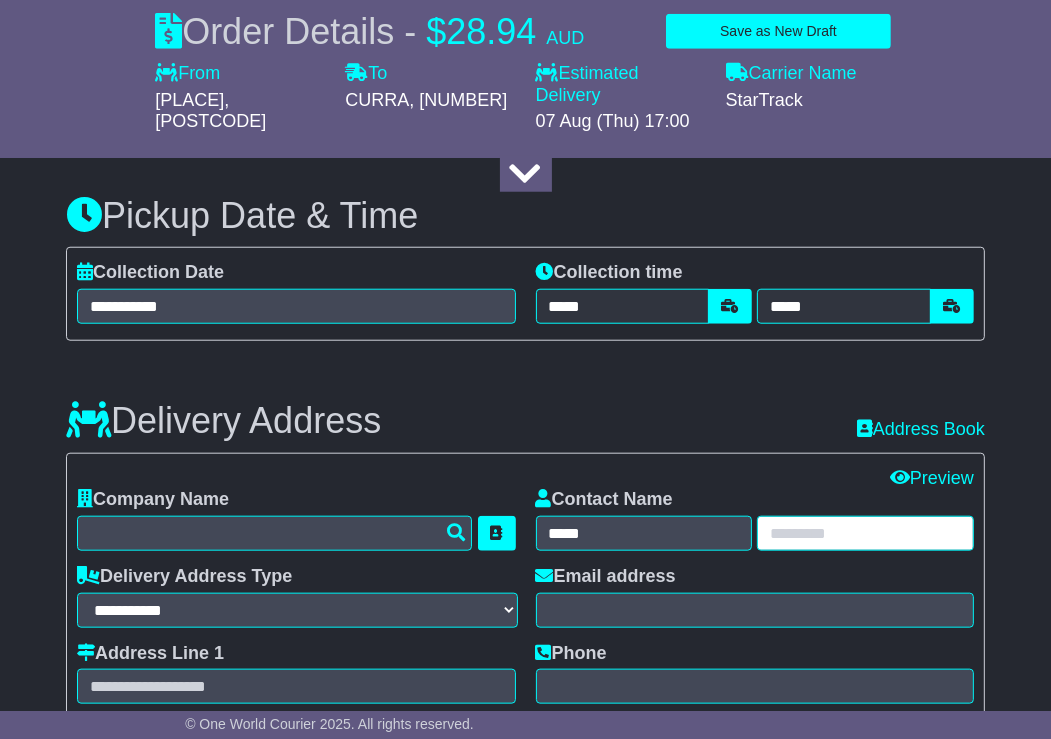 click at bounding box center [865, 533] 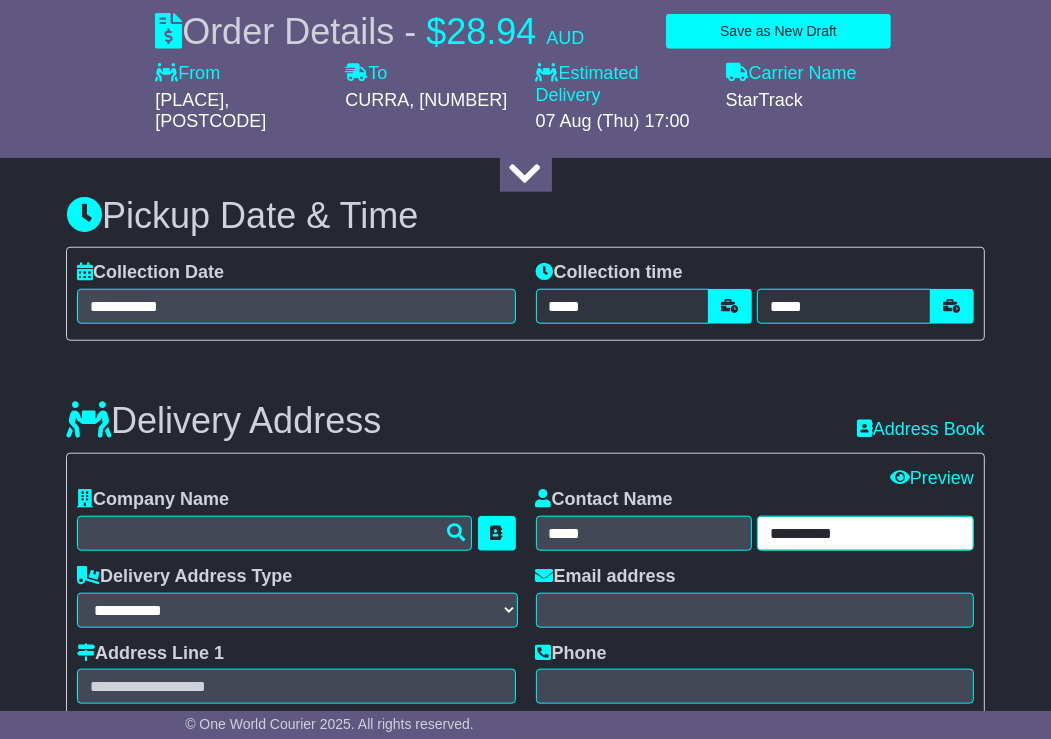 drag, startPoint x: 804, startPoint y: 538, endPoint x: 647, endPoint y: 537, distance: 157.00319 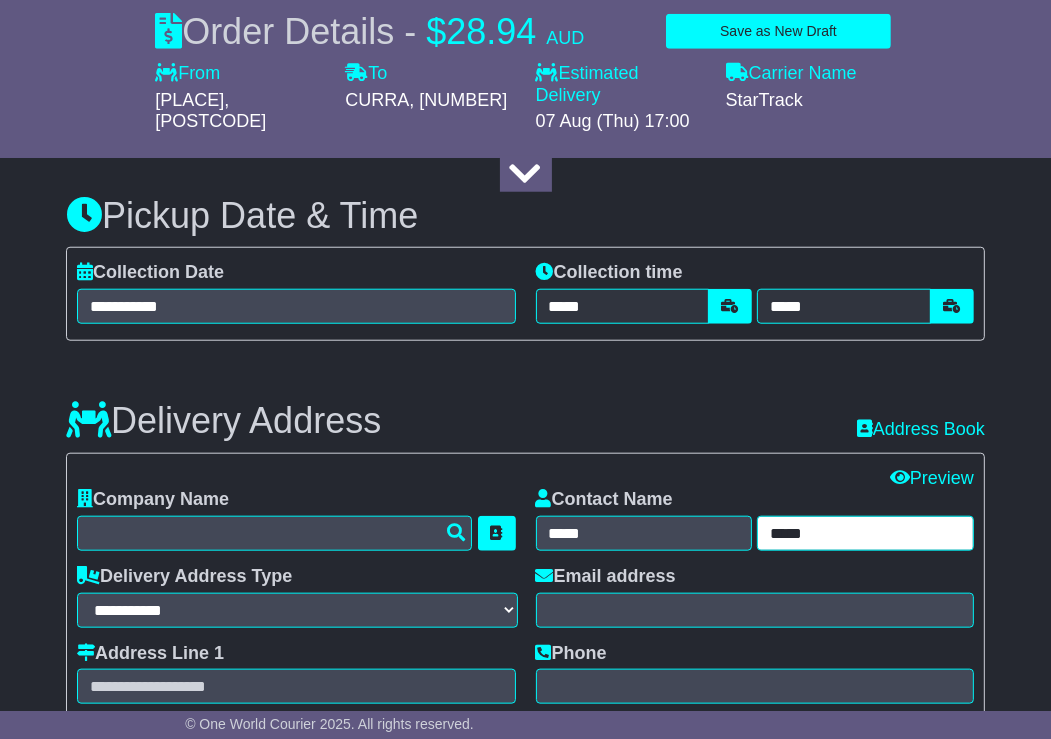 type on "*****" 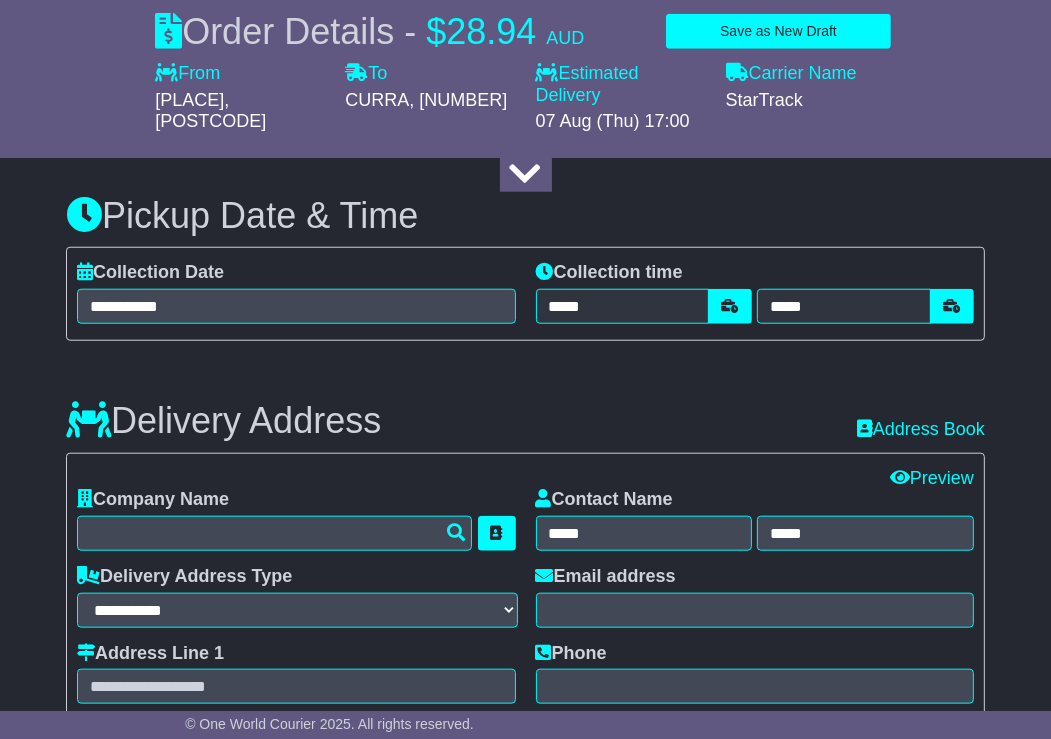 click on "Delivery Address
Recent:
Address Book" at bounding box center (525, 406) 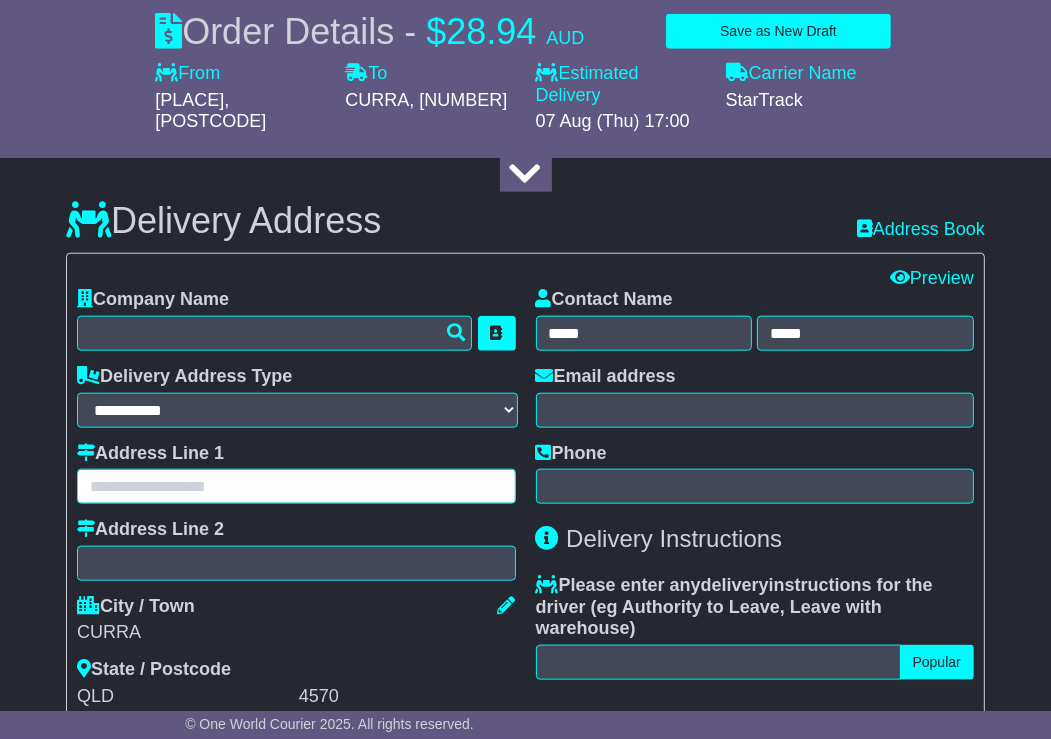 drag, startPoint x: 172, startPoint y: 489, endPoint x: 145, endPoint y: 471, distance: 32.449963 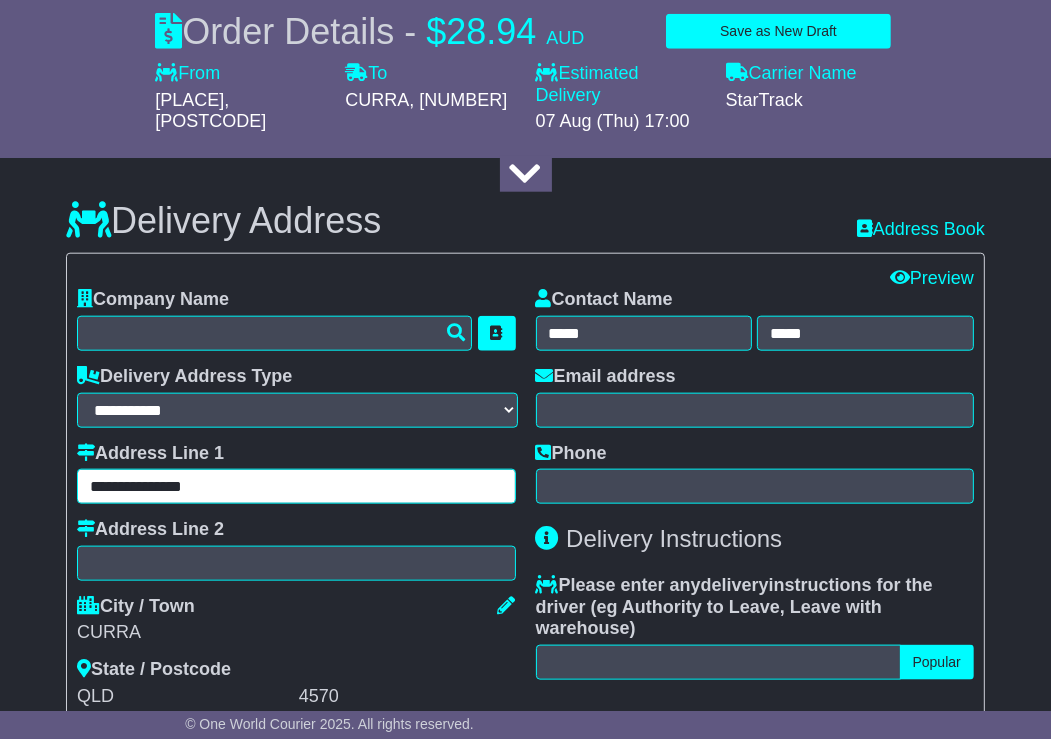 type on "**********" 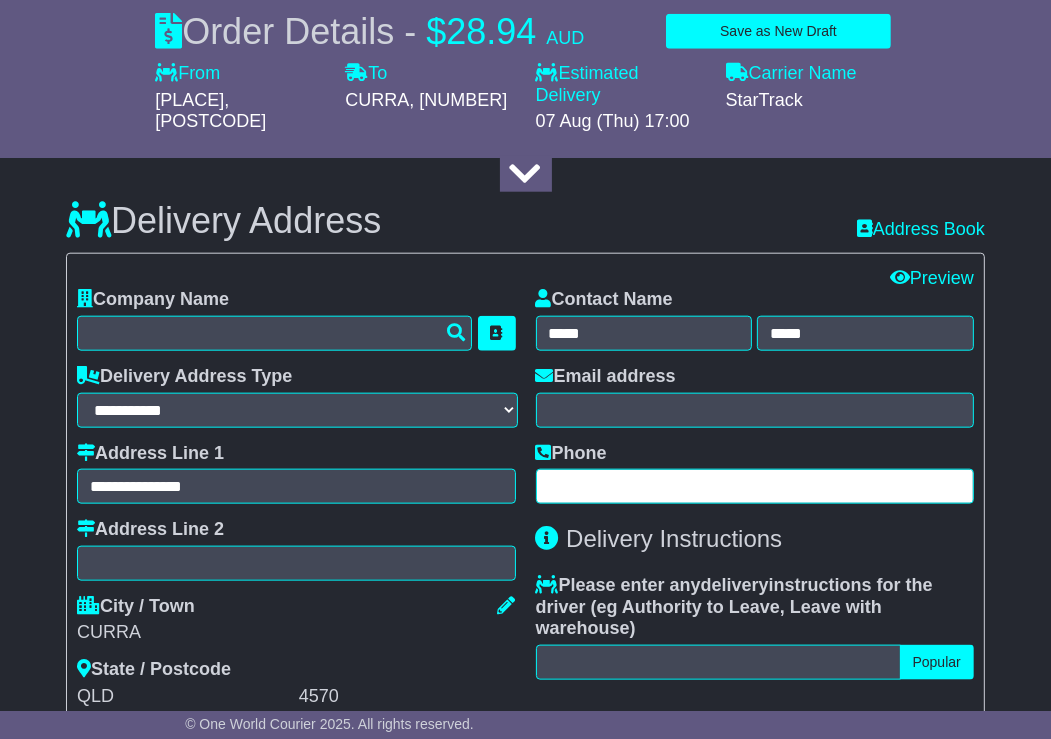drag, startPoint x: 633, startPoint y: 495, endPoint x: 339, endPoint y: 447, distance: 297.8926 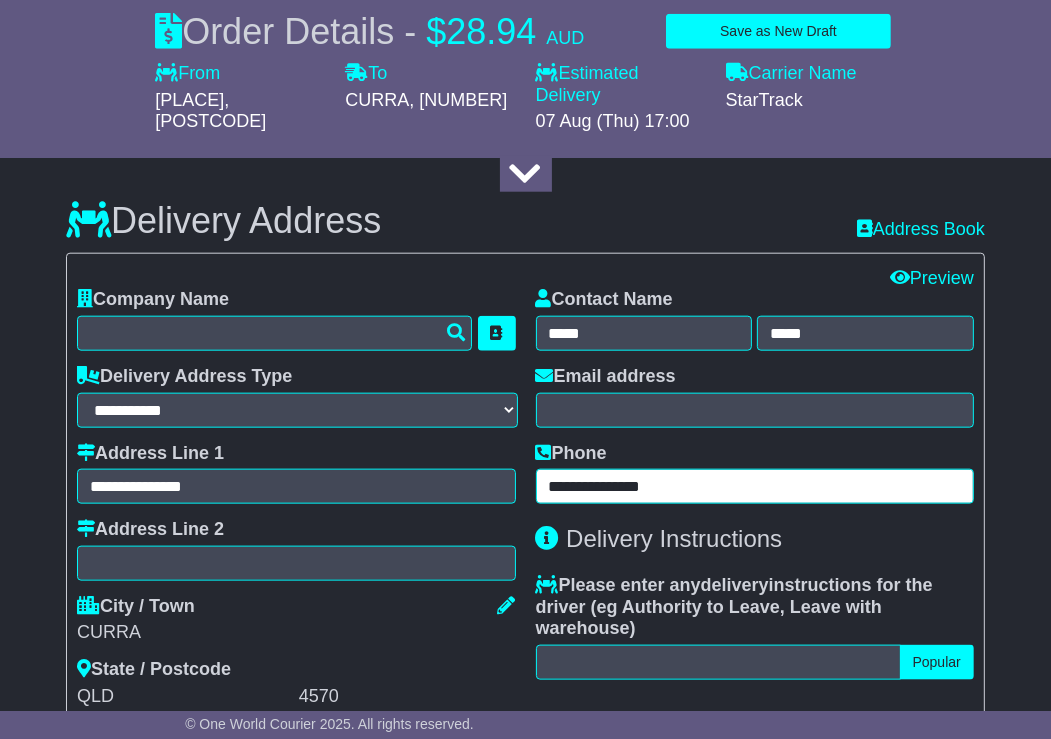 type on "**********" 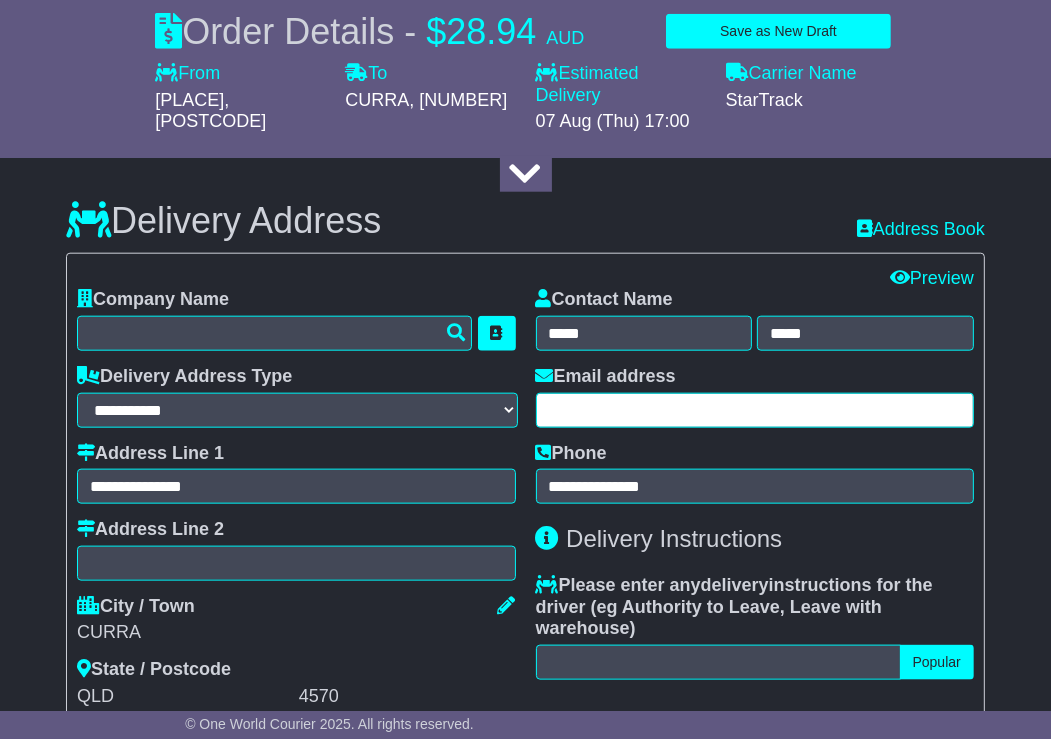 click at bounding box center (755, 410) 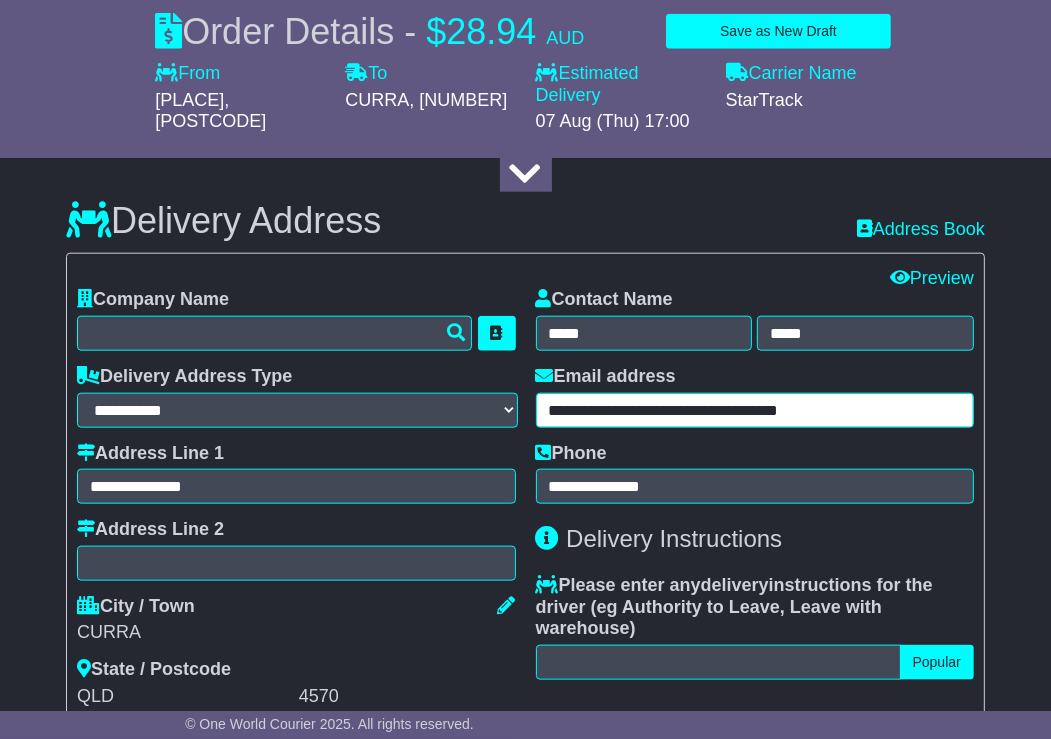 type on "**********" 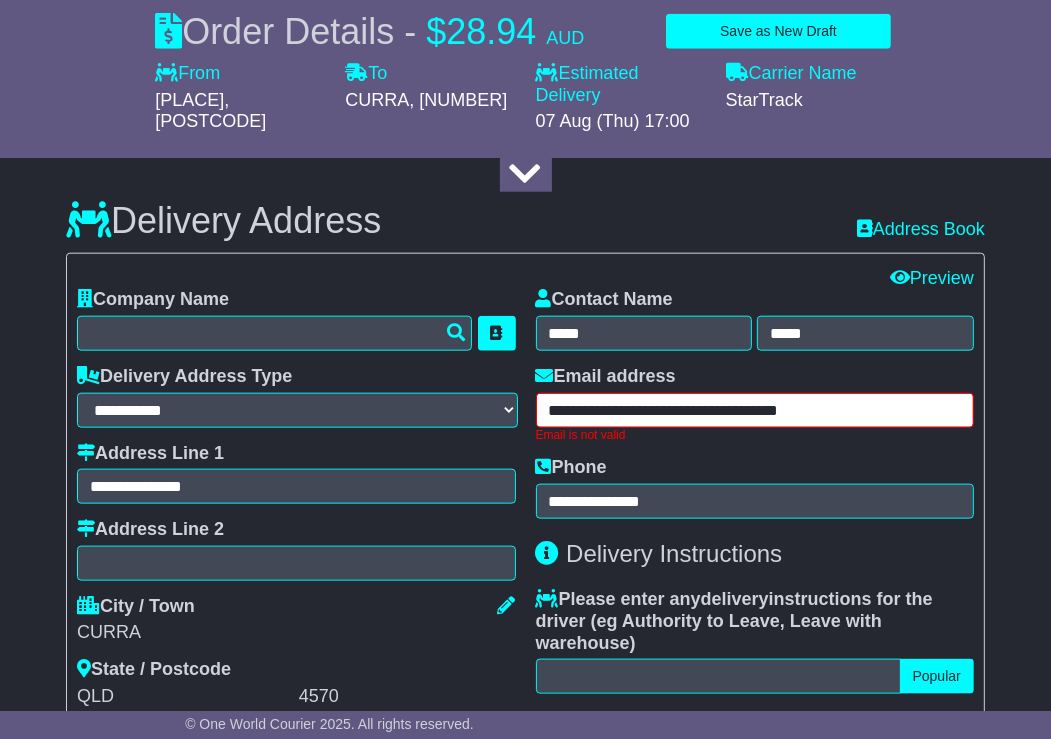 click on "**********" at bounding box center (755, 410) 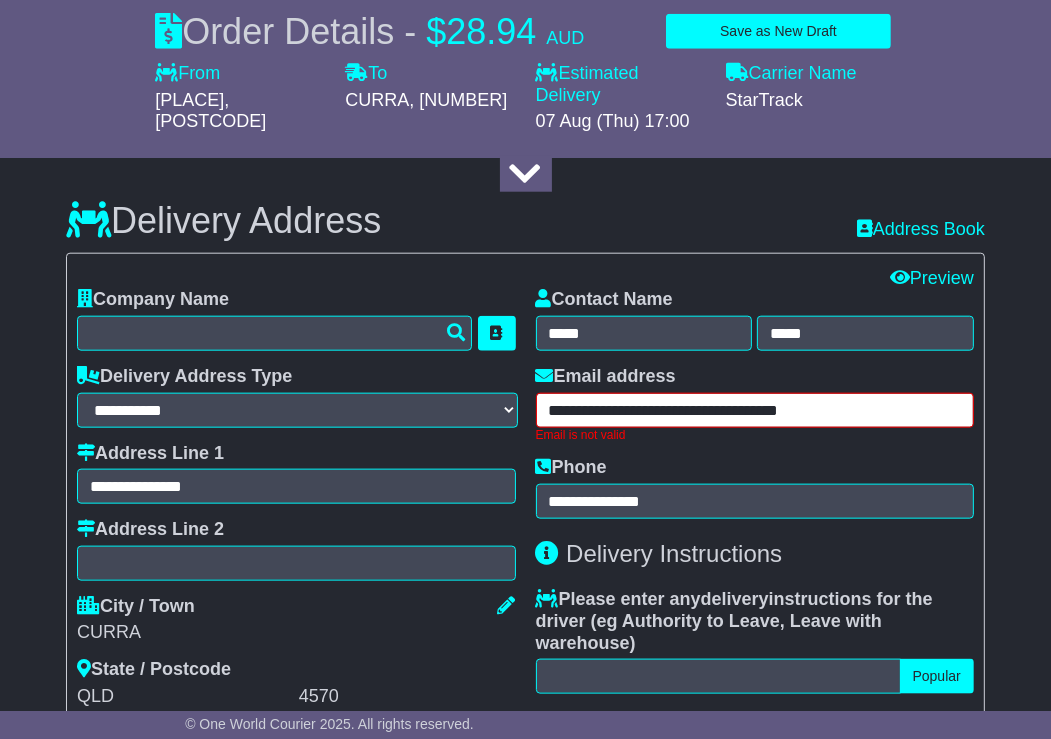 click on "**********" at bounding box center (755, 410) 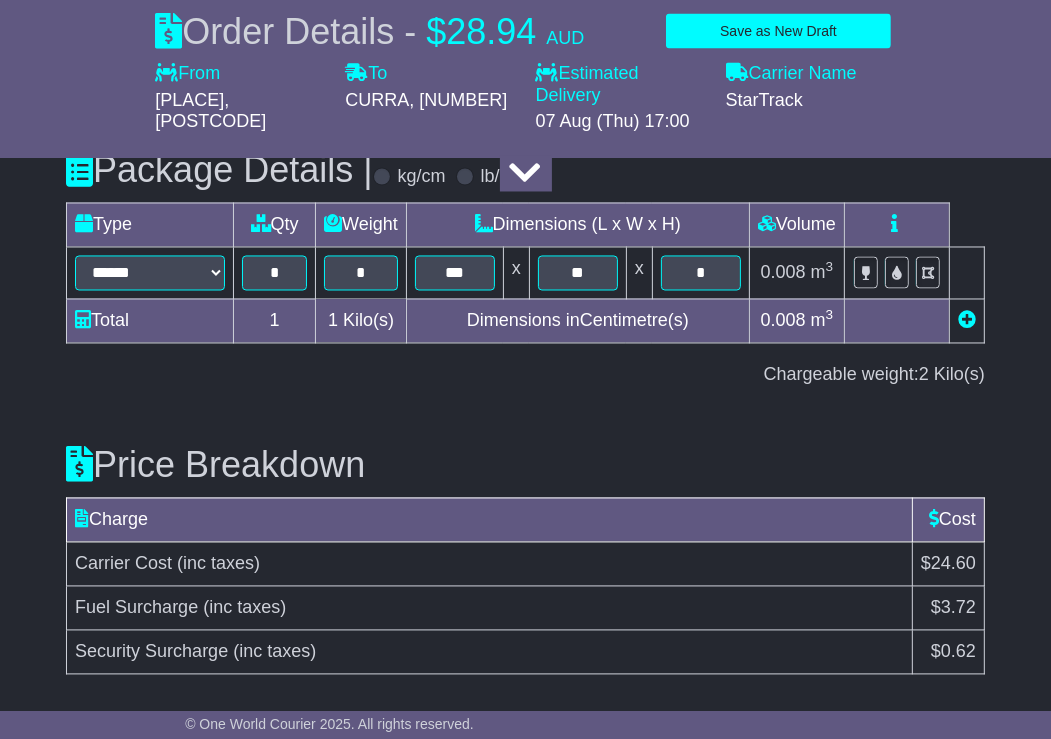 scroll, scrollTop: 2558, scrollLeft: 0, axis: vertical 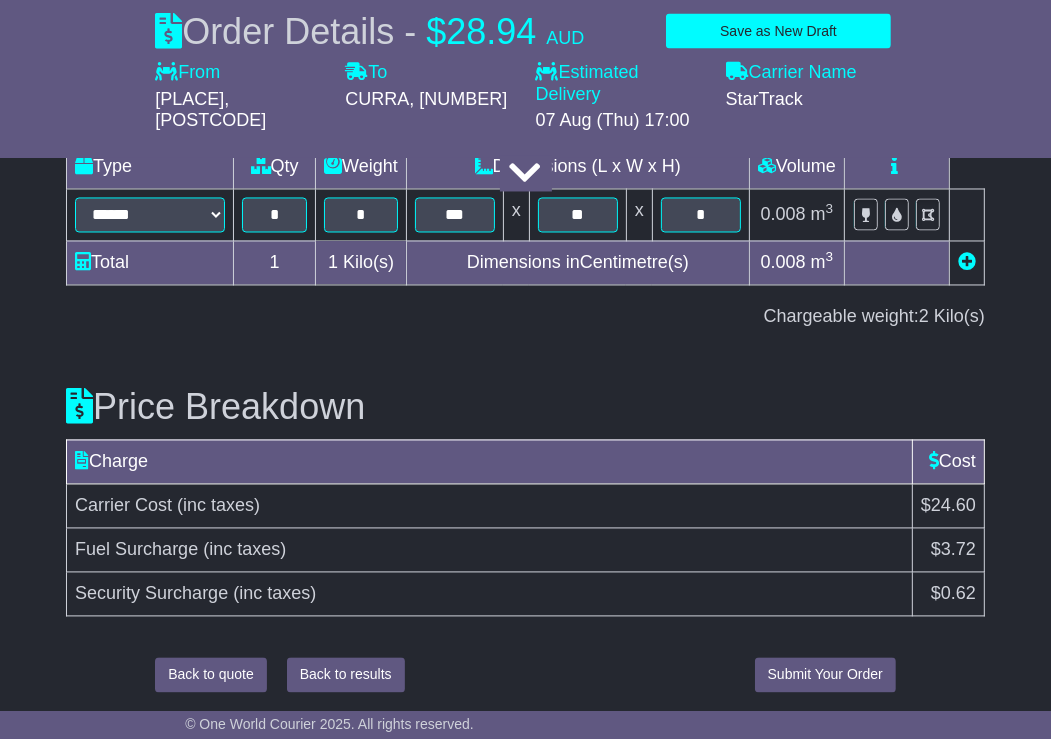 type on "**********" 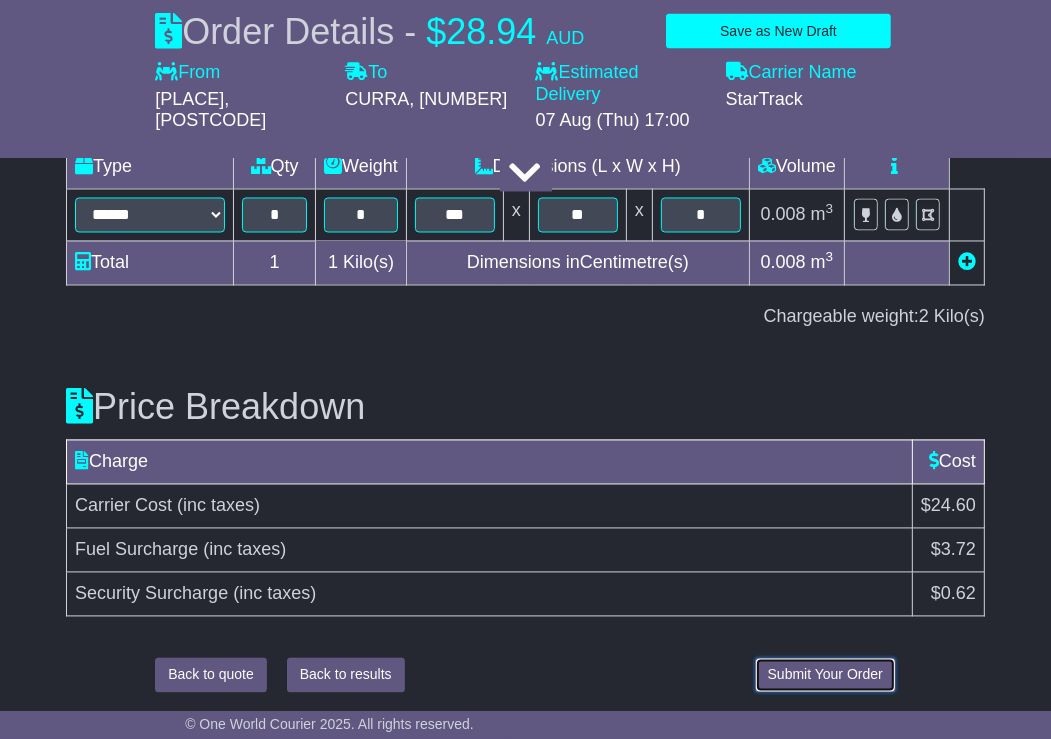 click on "Submit Your Order" at bounding box center [825, 675] 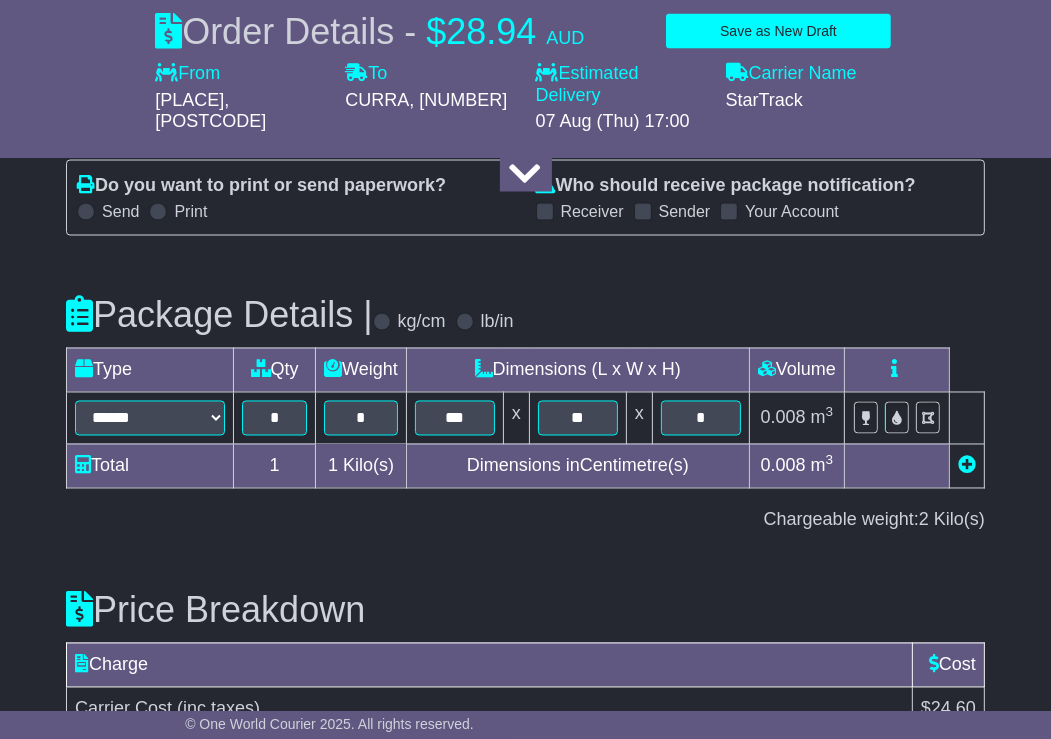 scroll, scrollTop: 2558, scrollLeft: 0, axis: vertical 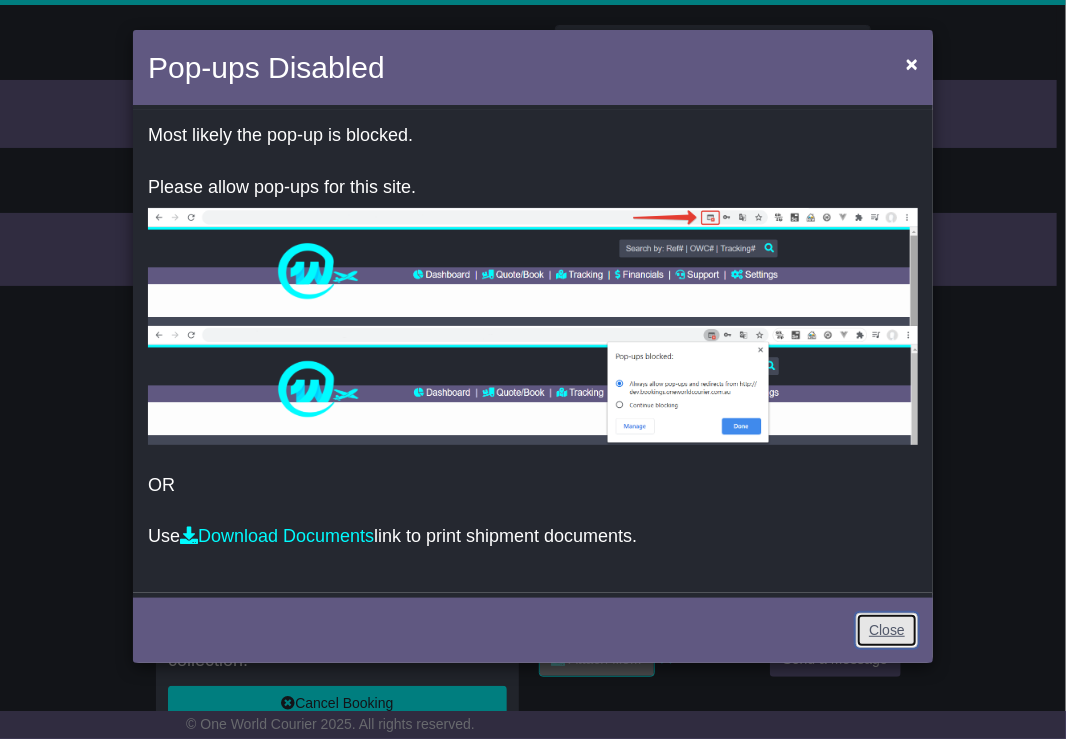 click on "Close" at bounding box center (887, 630) 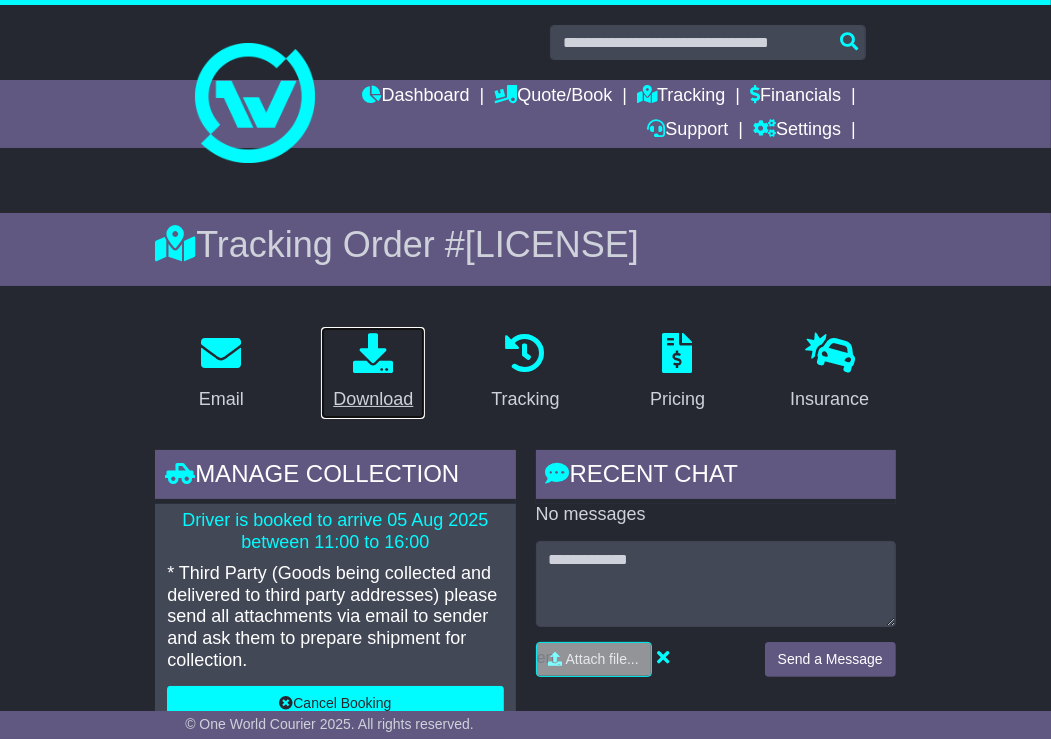click on "Download" at bounding box center [373, 373] 